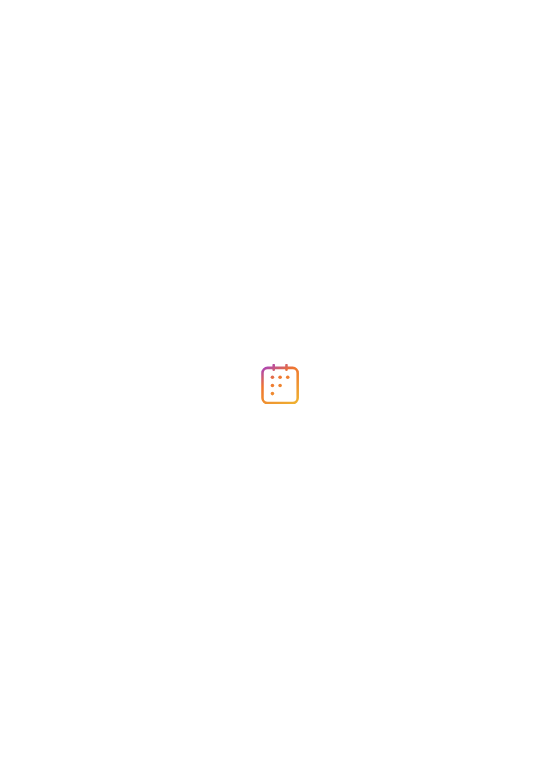 scroll, scrollTop: 0, scrollLeft: 0, axis: both 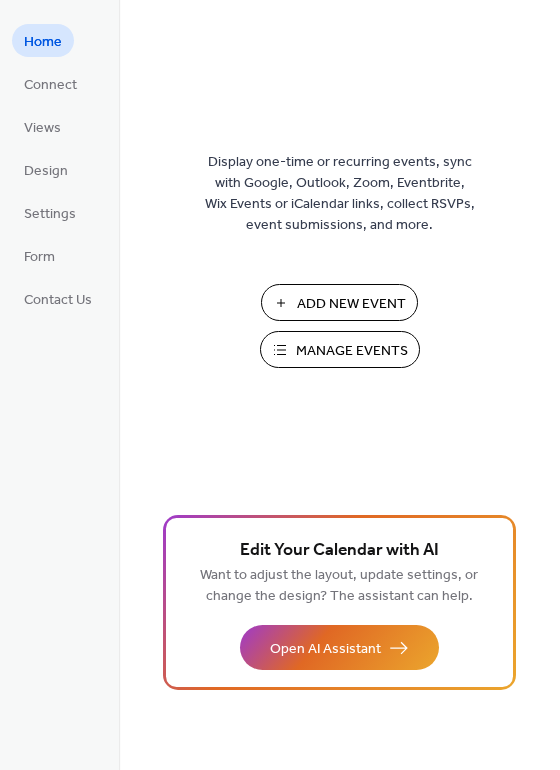 click on "Manage Events" at bounding box center [352, 351] 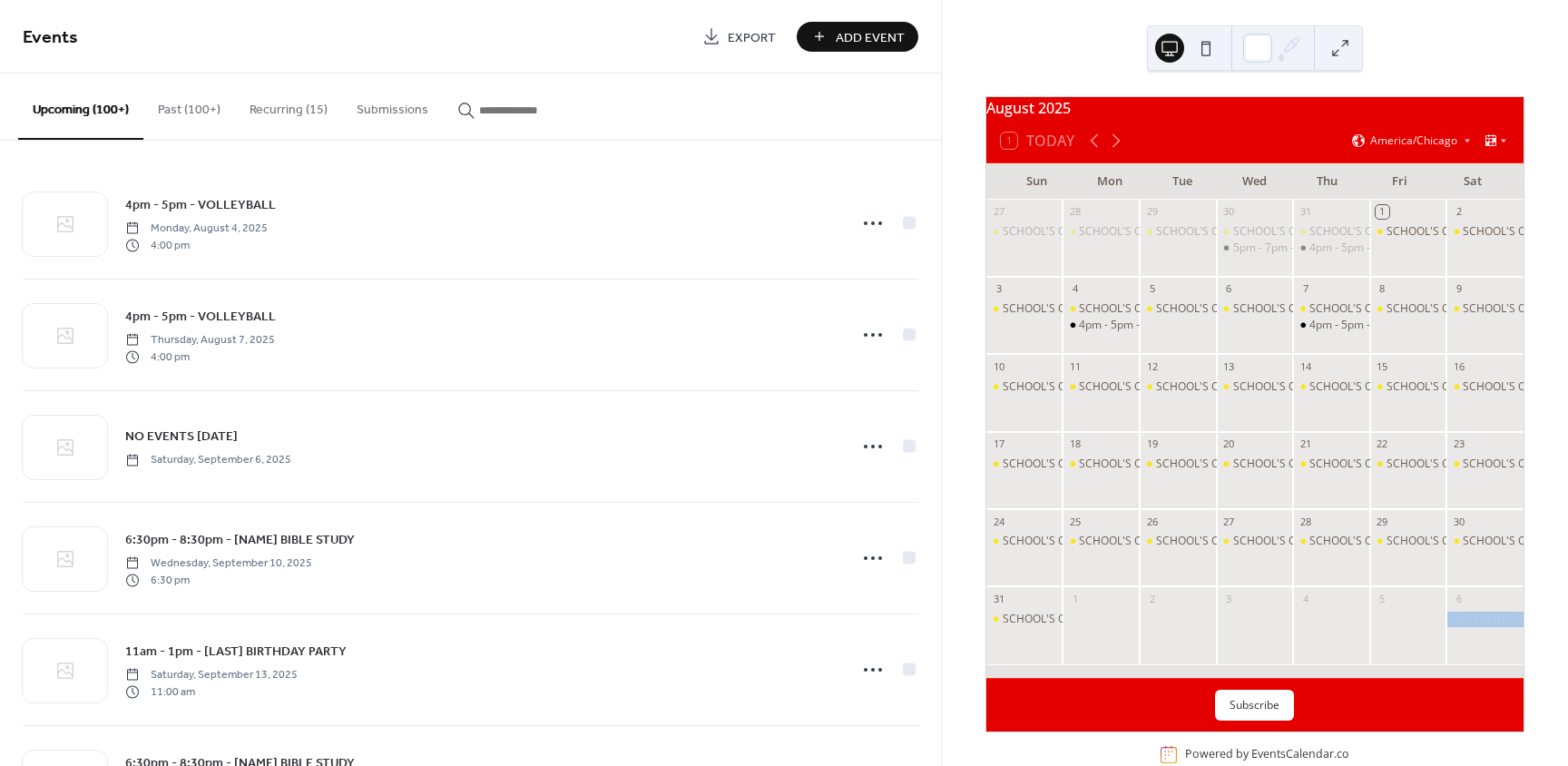 scroll, scrollTop: 0, scrollLeft: 0, axis: both 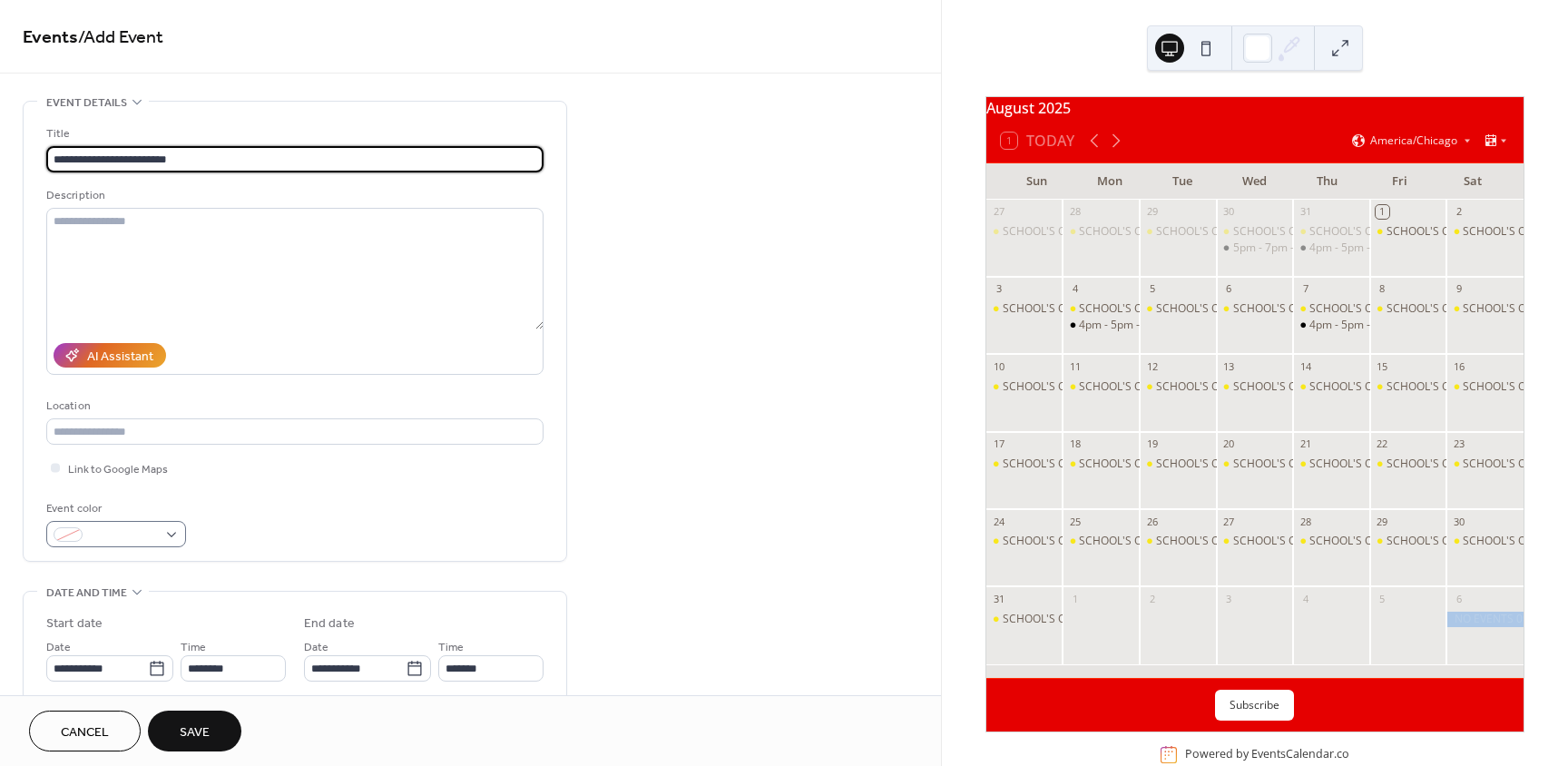 type on "**********" 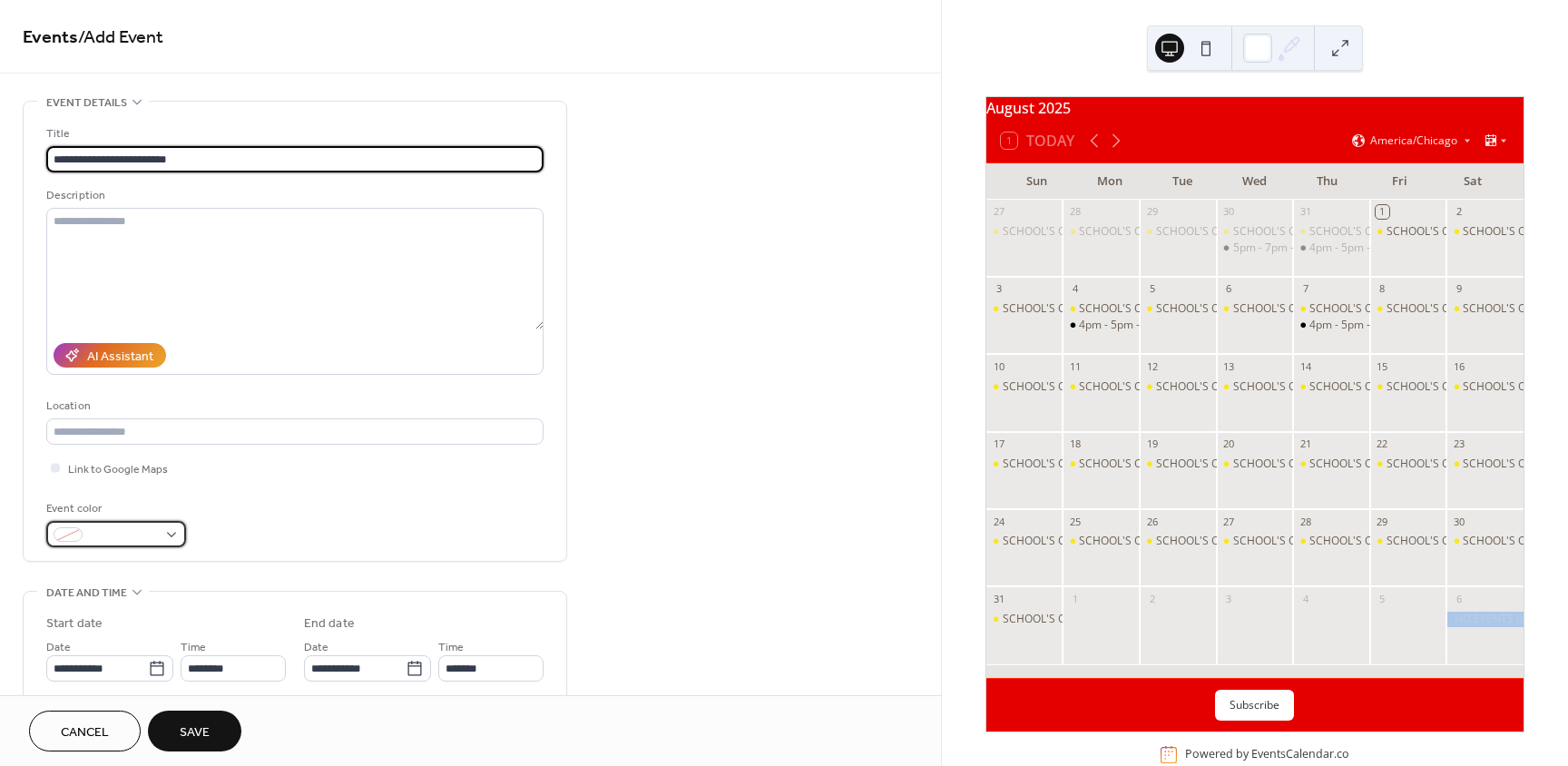 click at bounding box center (68, 535) 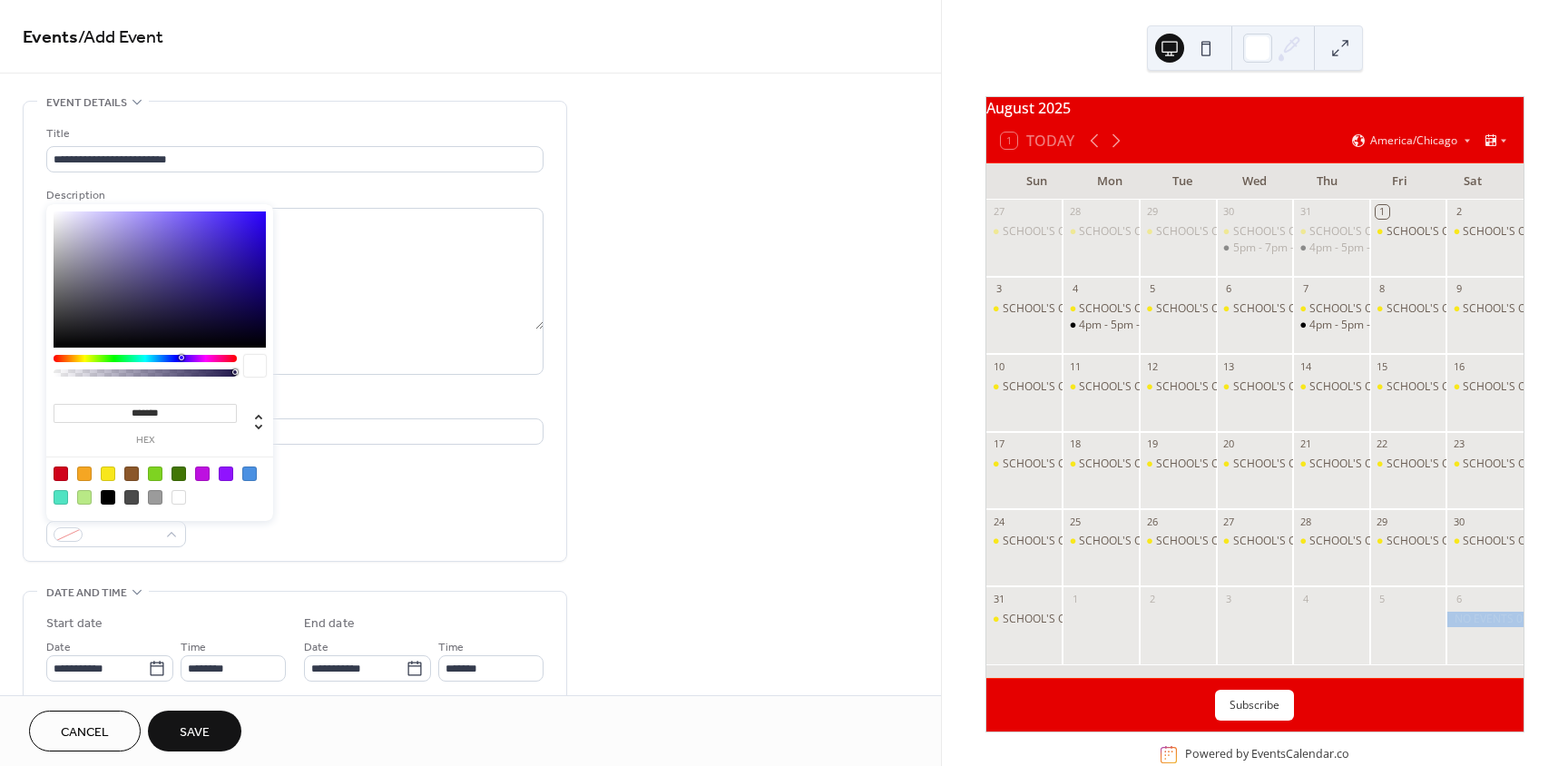 click at bounding box center [108, 497] 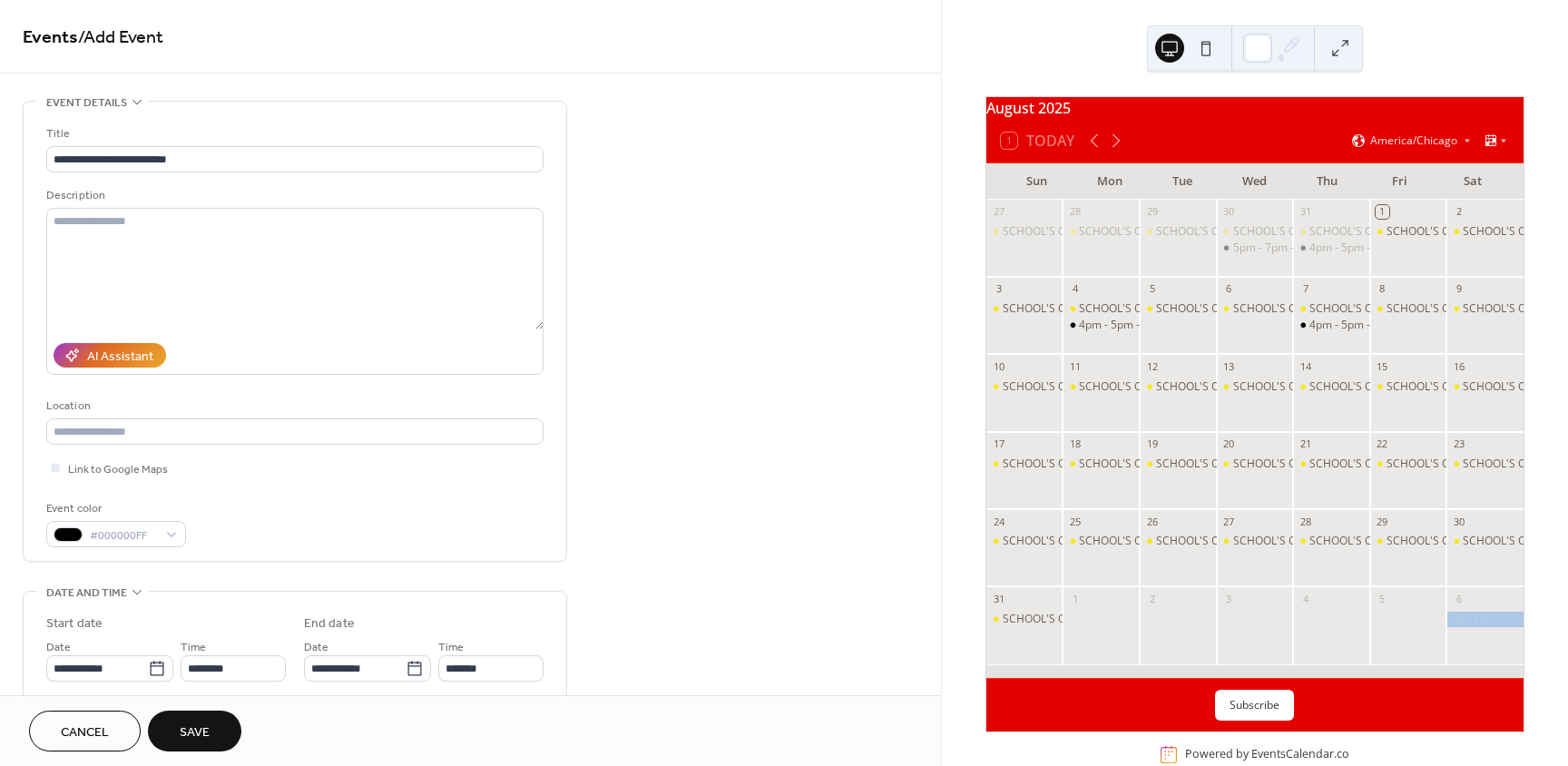 click on "**********" at bounding box center (295, 644) 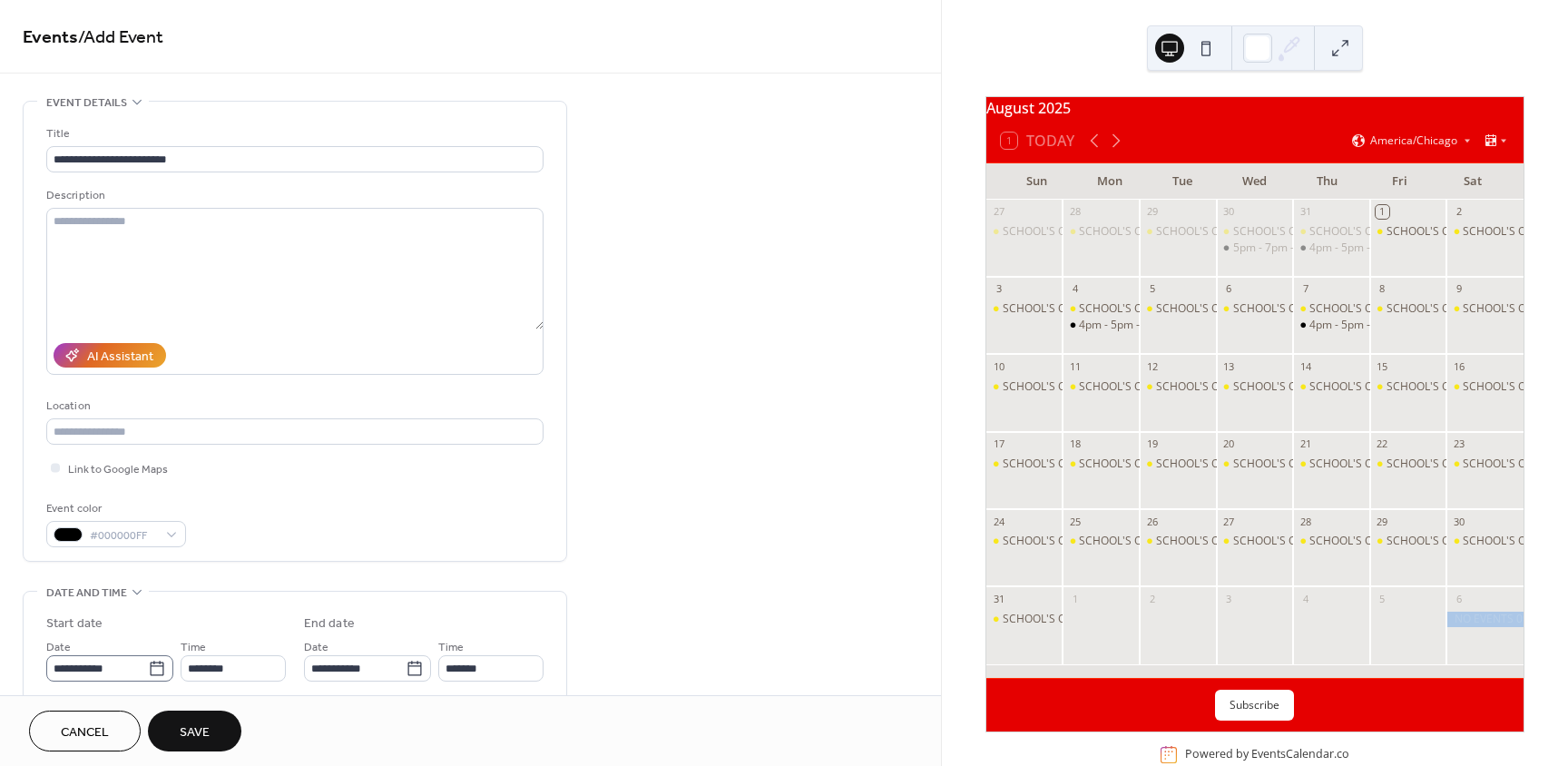 click 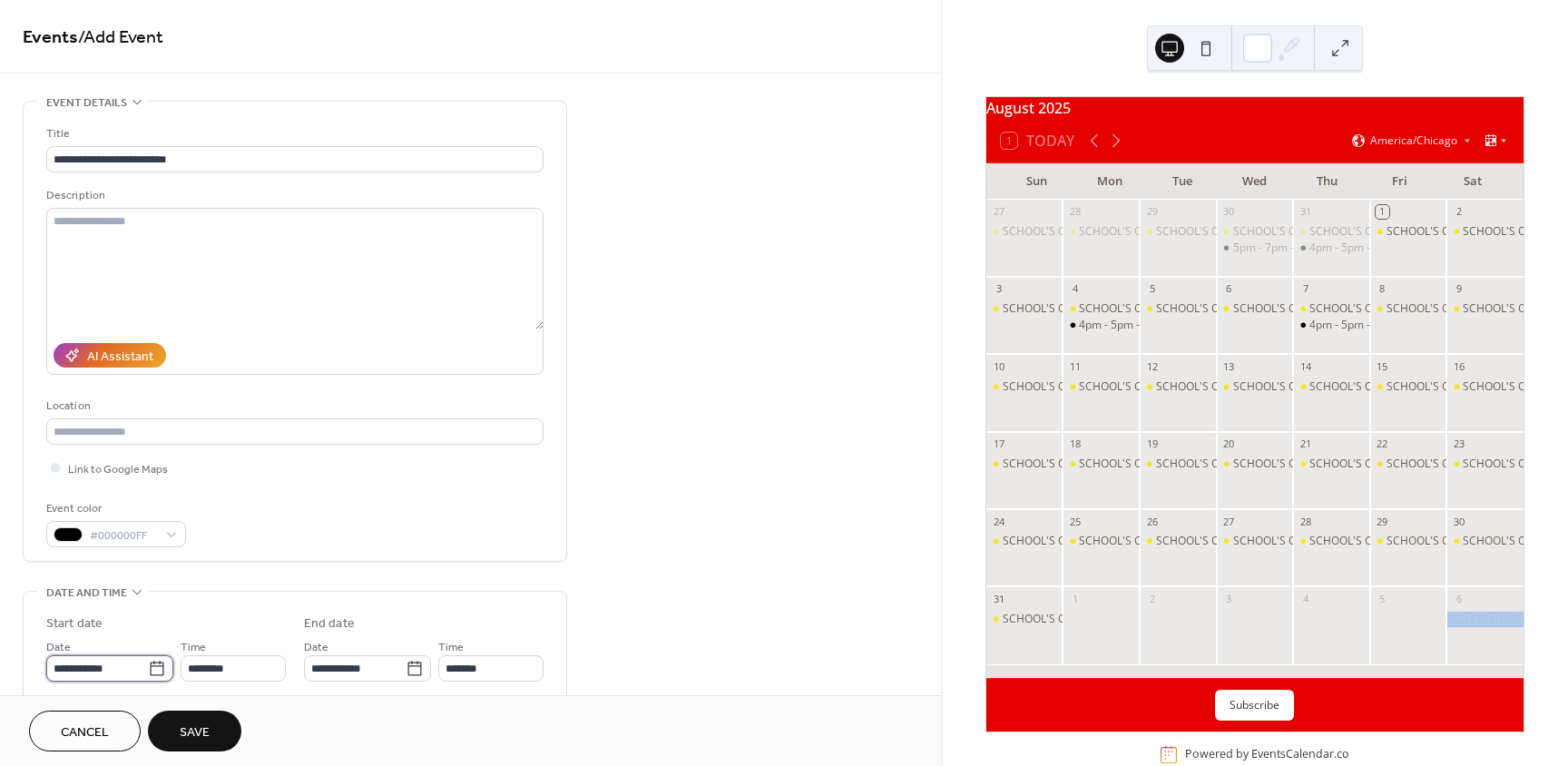 click on "**********" at bounding box center (97, 668) 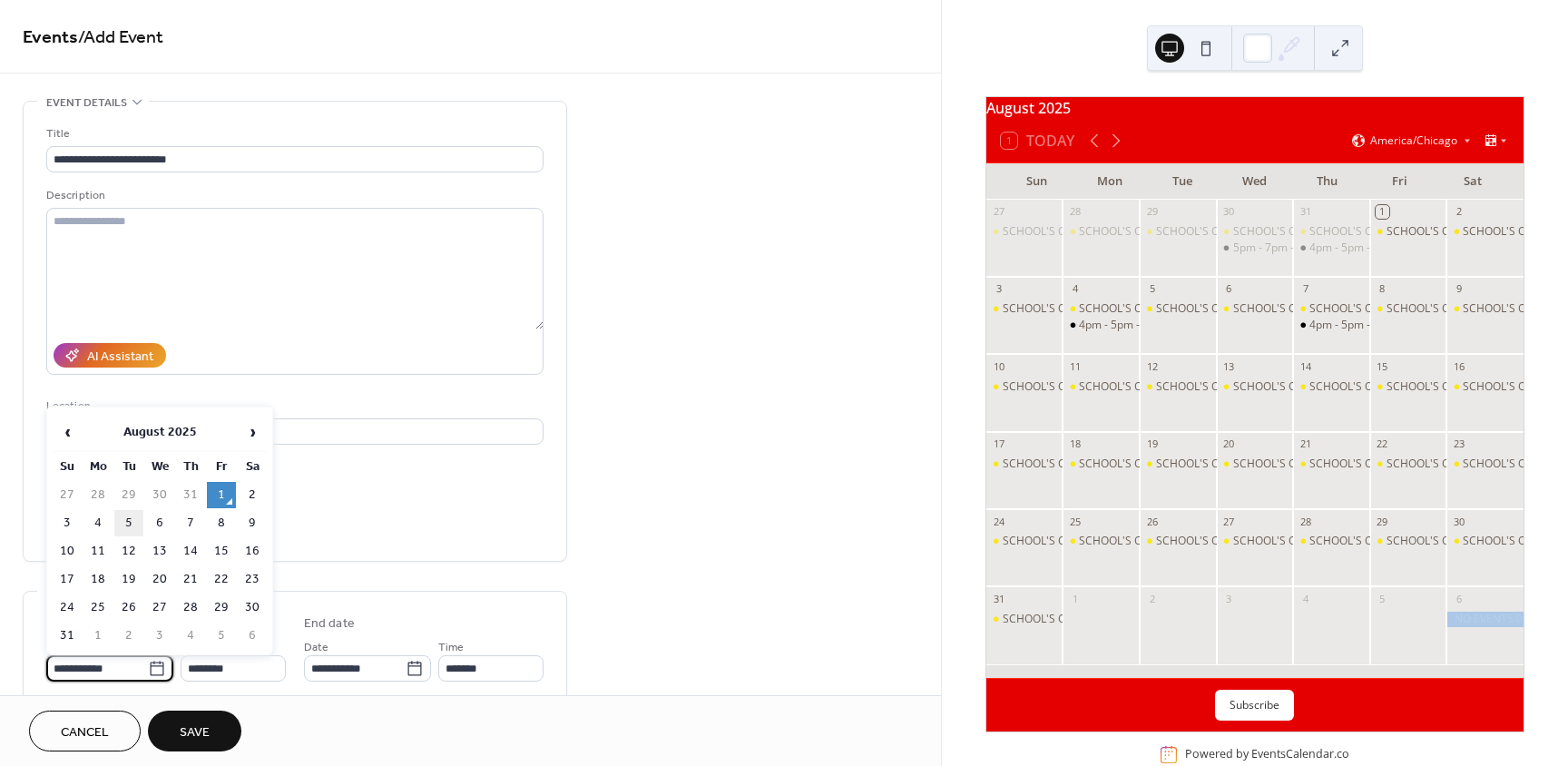 click on "5" at bounding box center (129, 523) 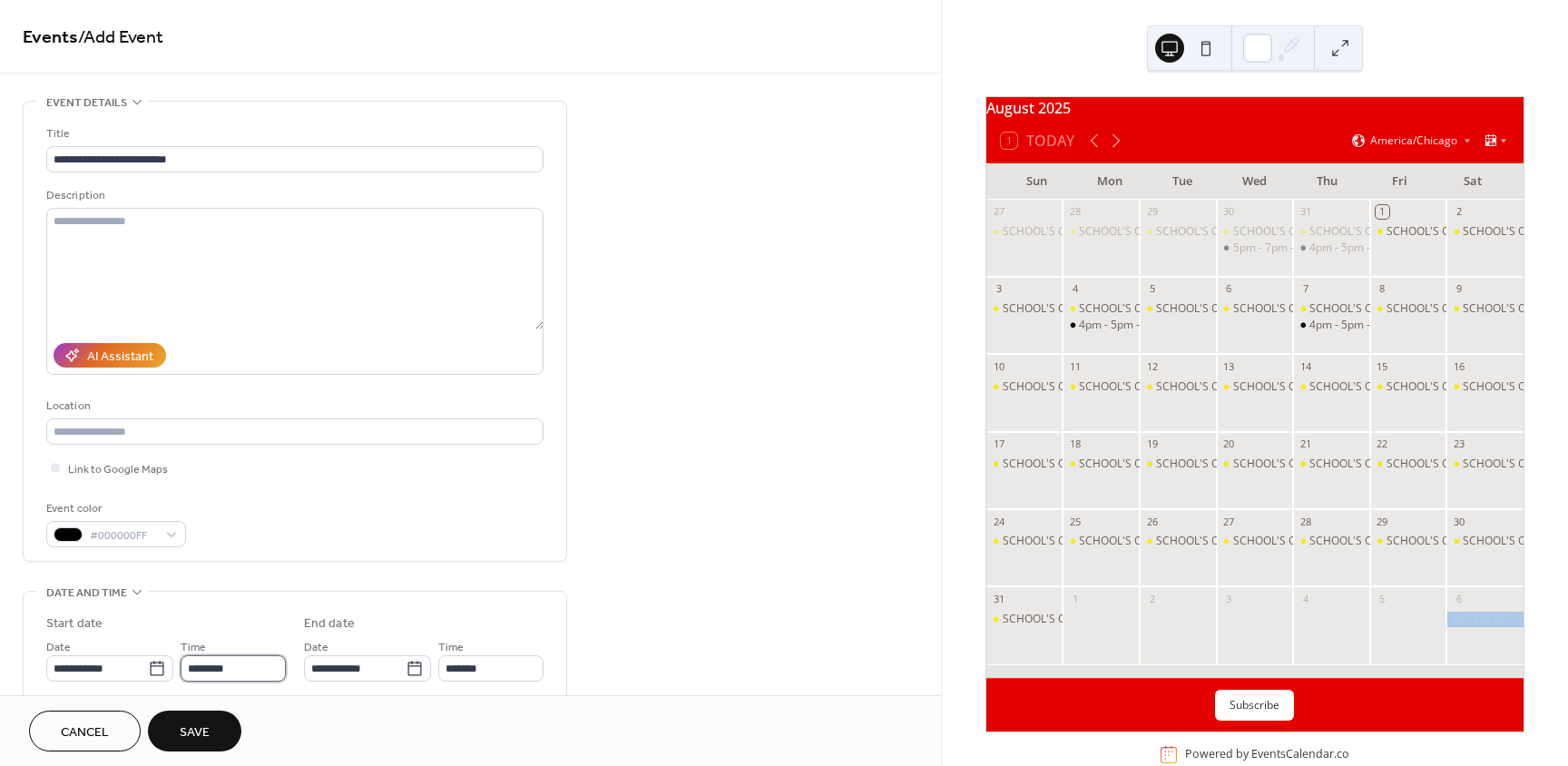click on "********" at bounding box center (233, 668) 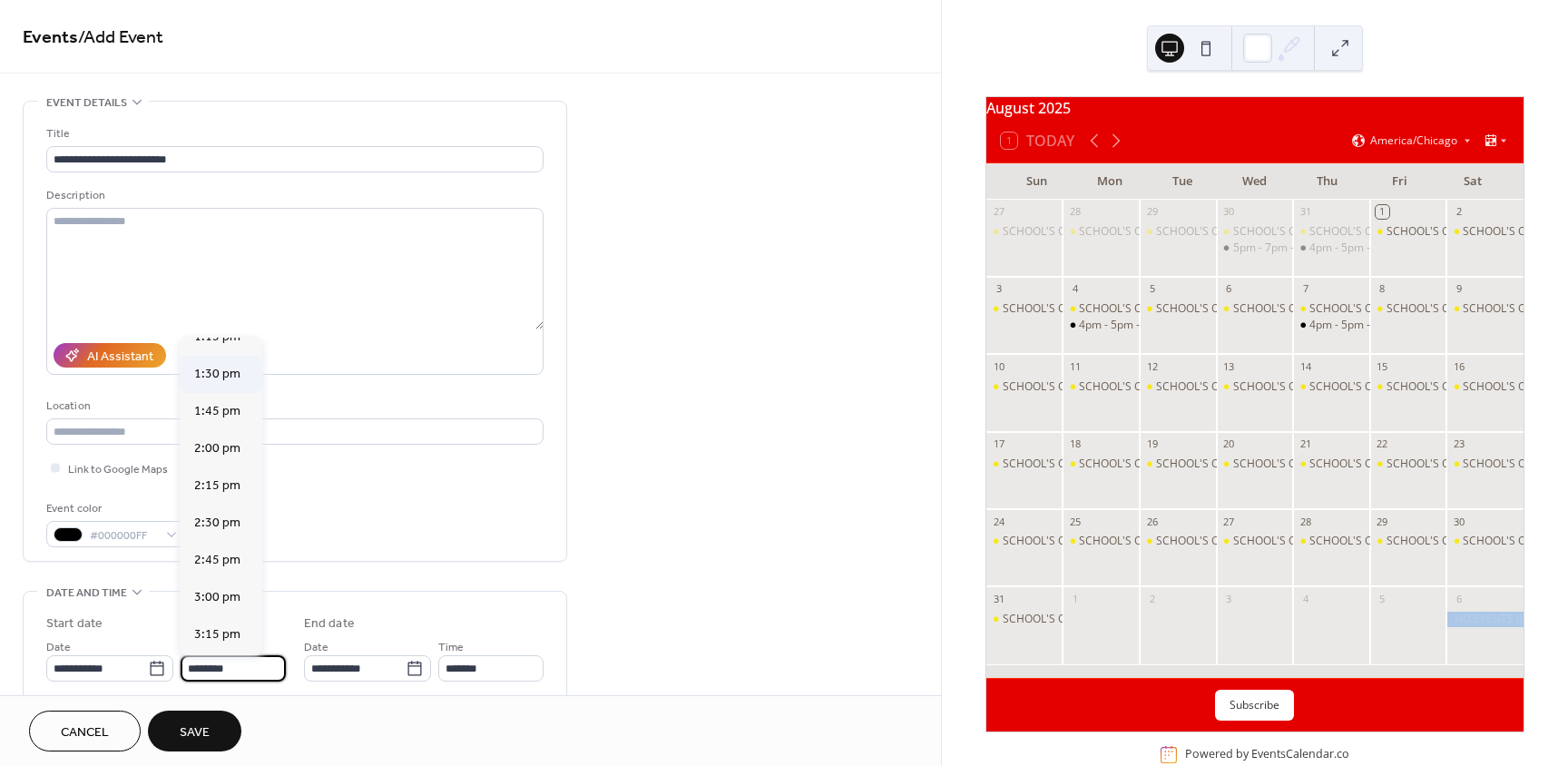scroll, scrollTop: 2058, scrollLeft: 0, axis: vertical 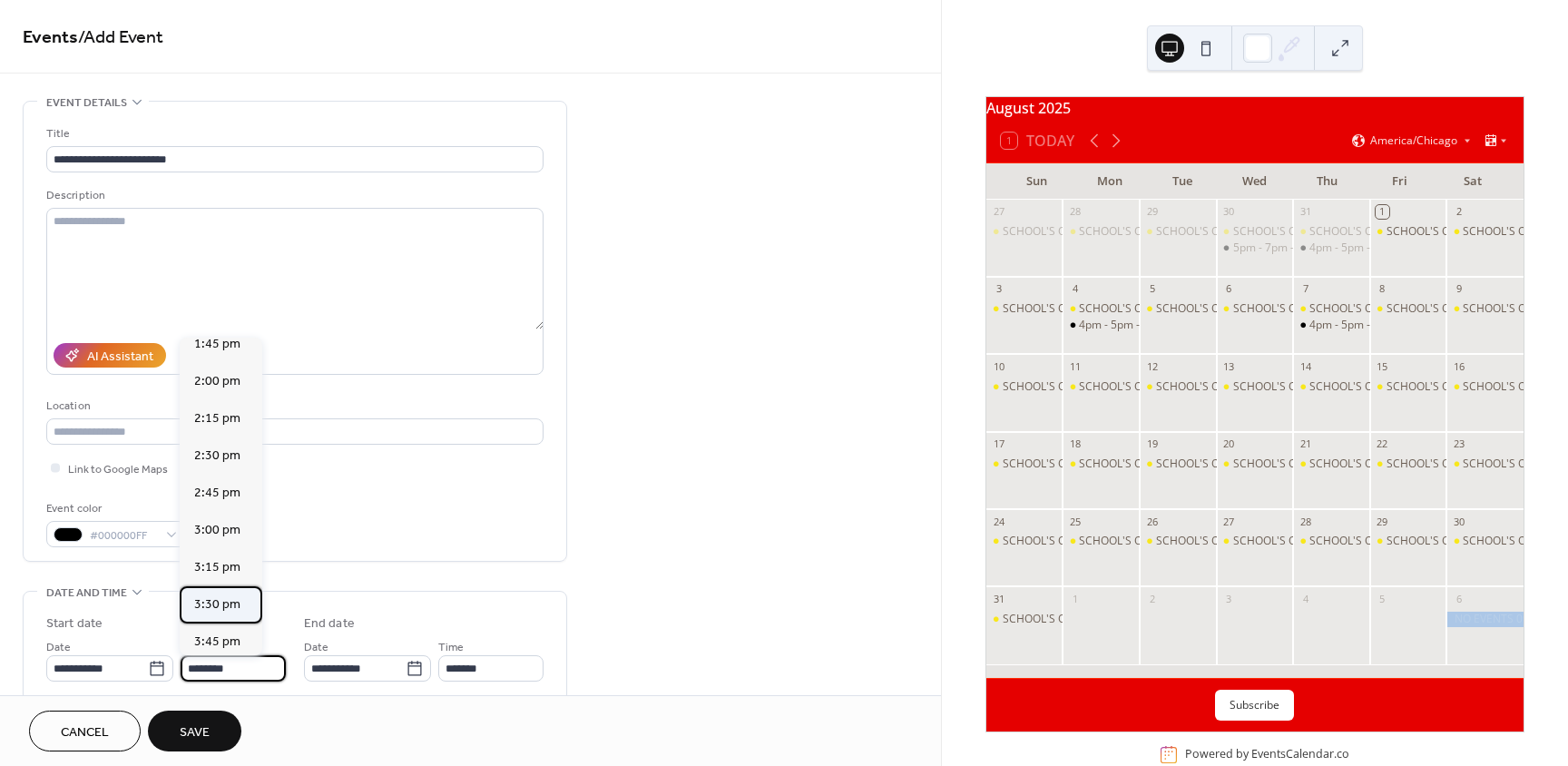 click on "3:30 pm" at bounding box center (217, 604) 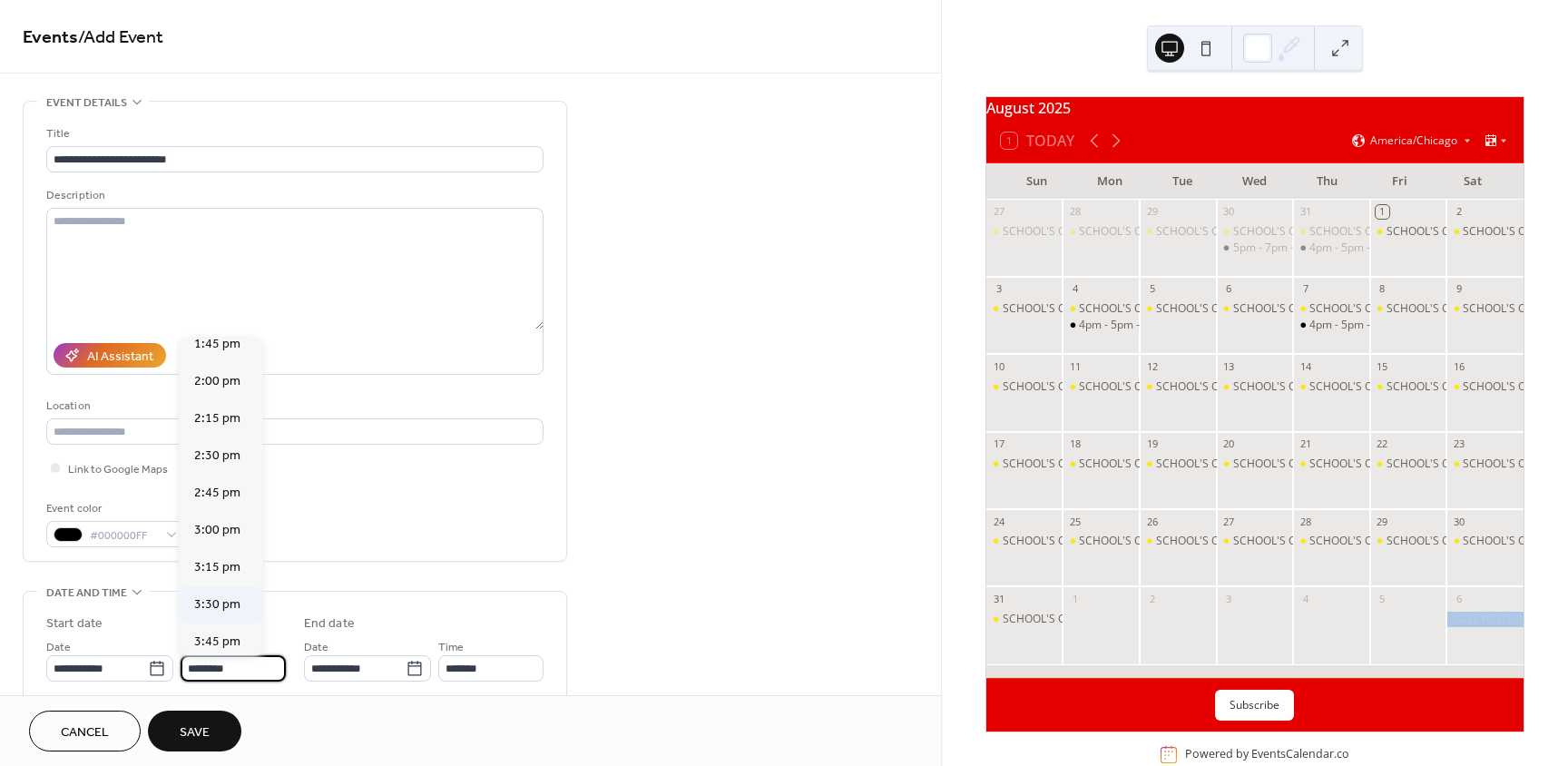 type on "*******" 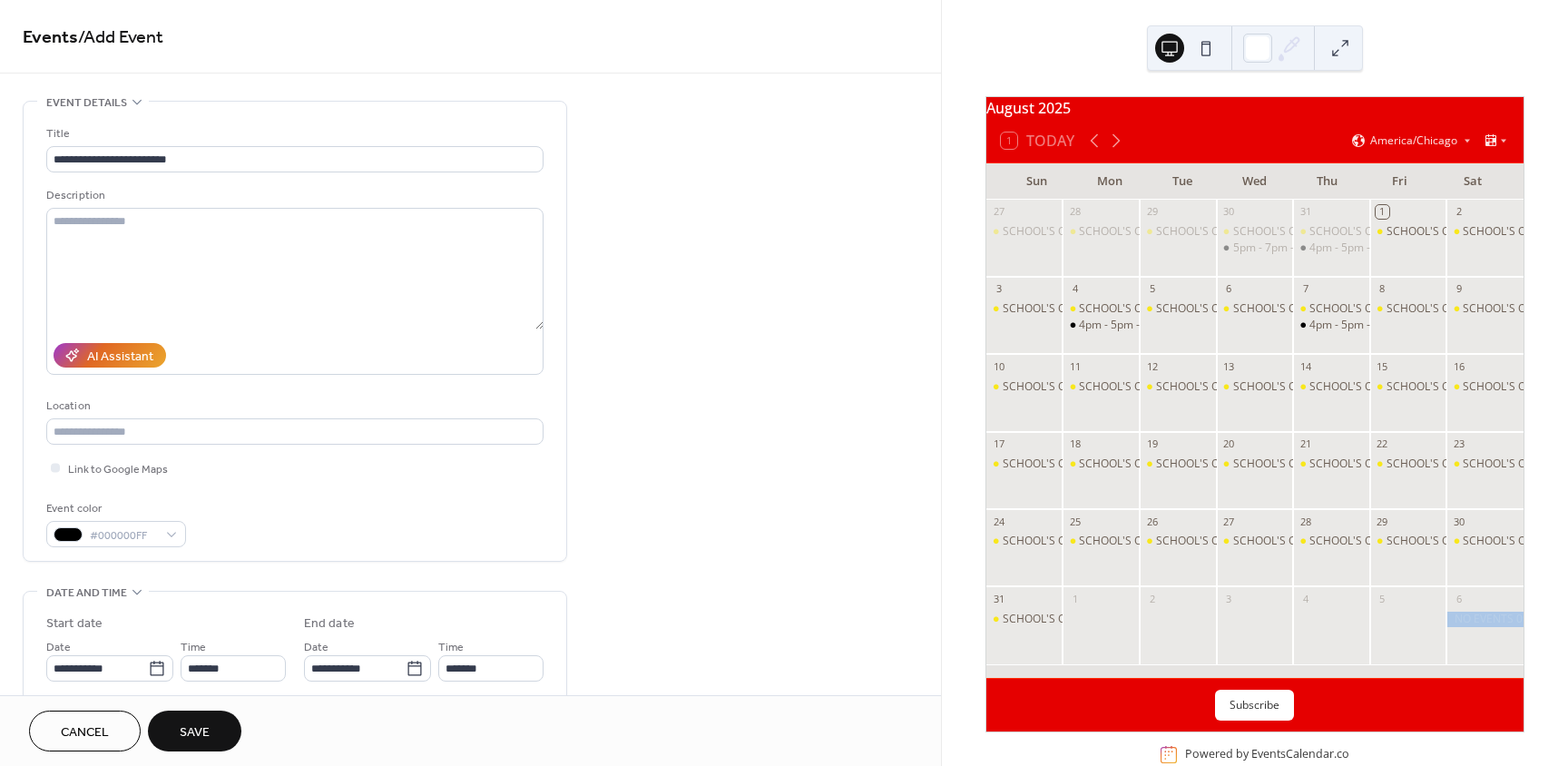 click on "Save" at bounding box center (194, 732) 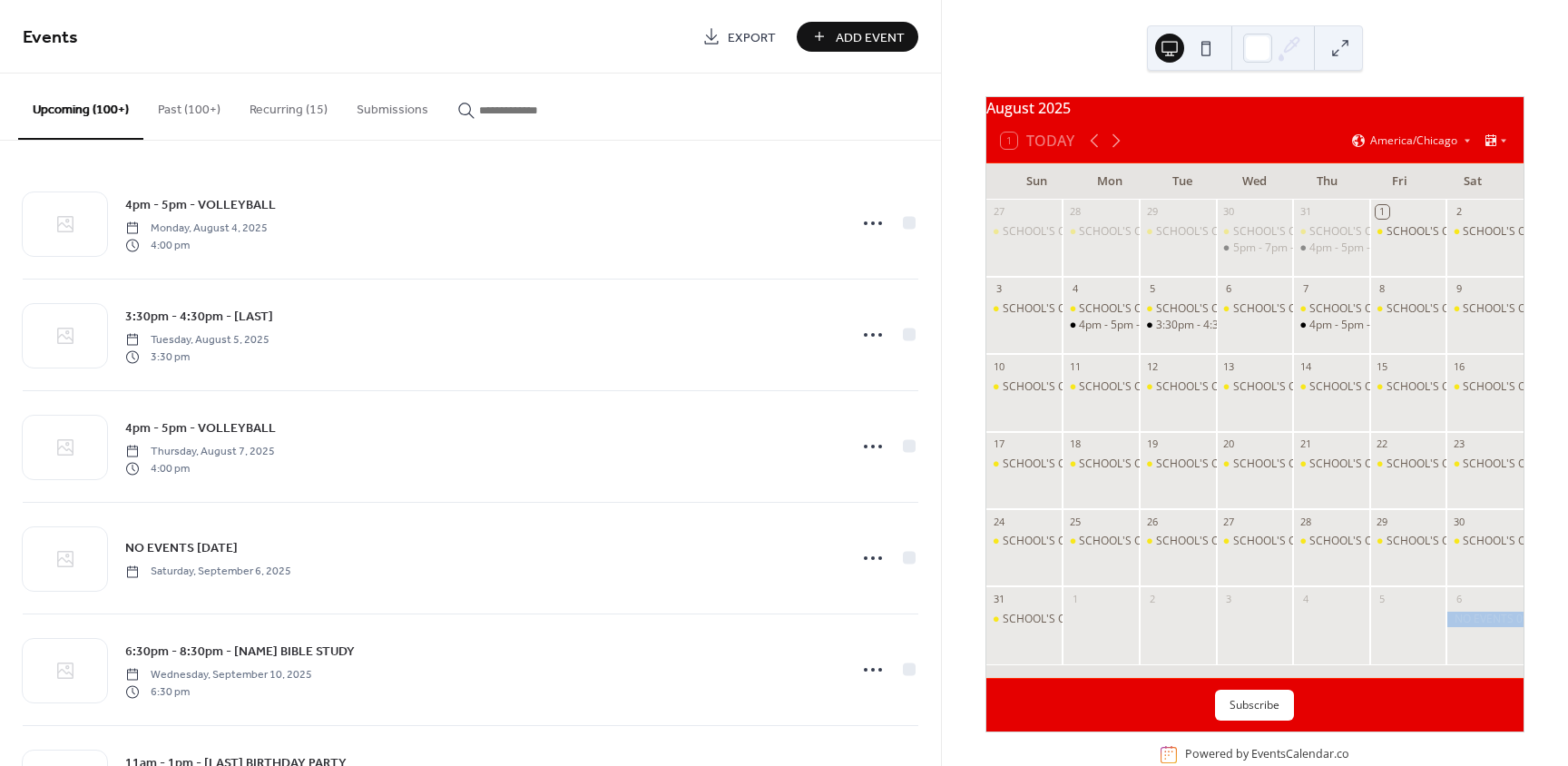 click on "Add Event" at bounding box center [858, 36] 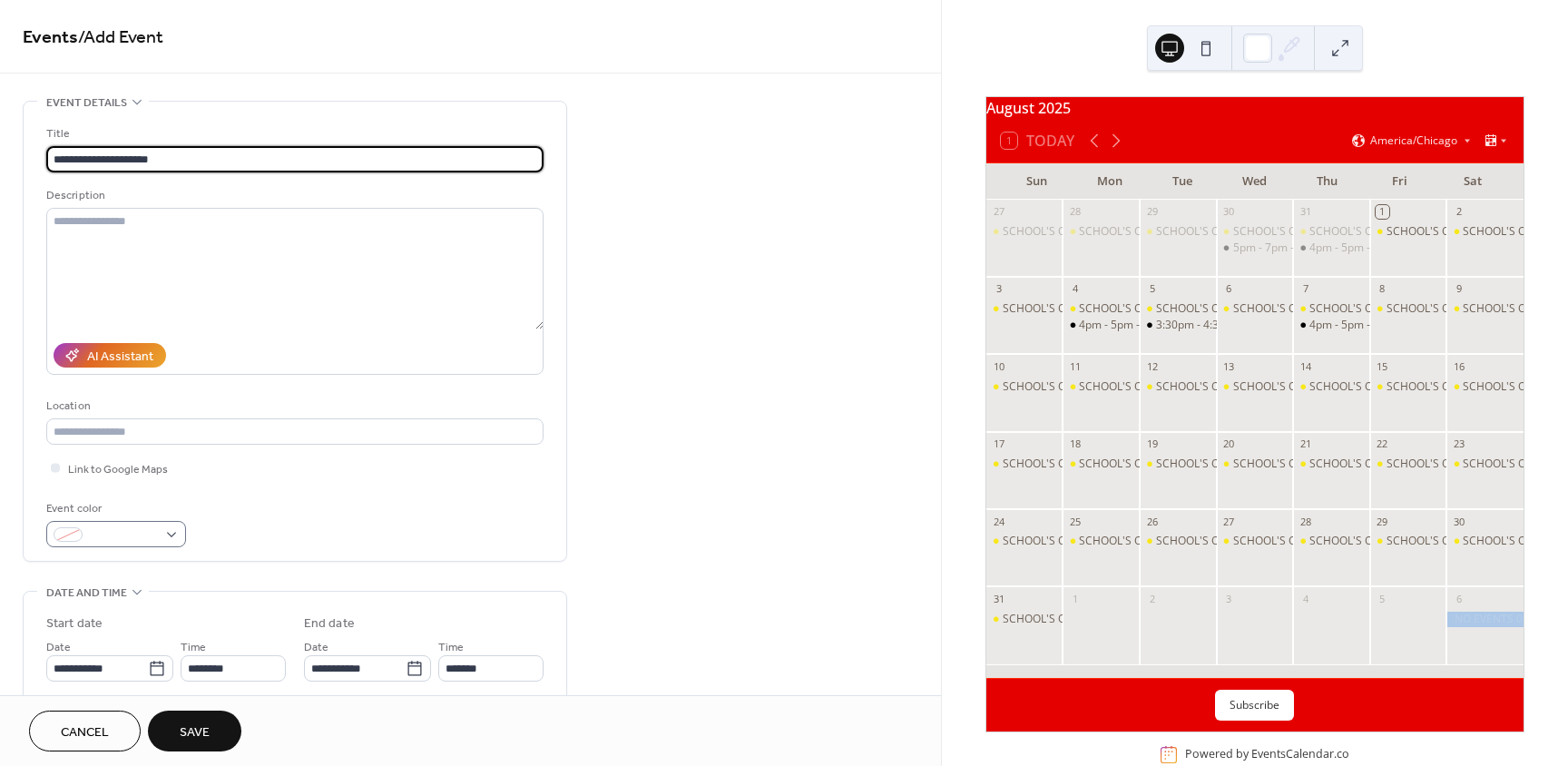 type on "**********" 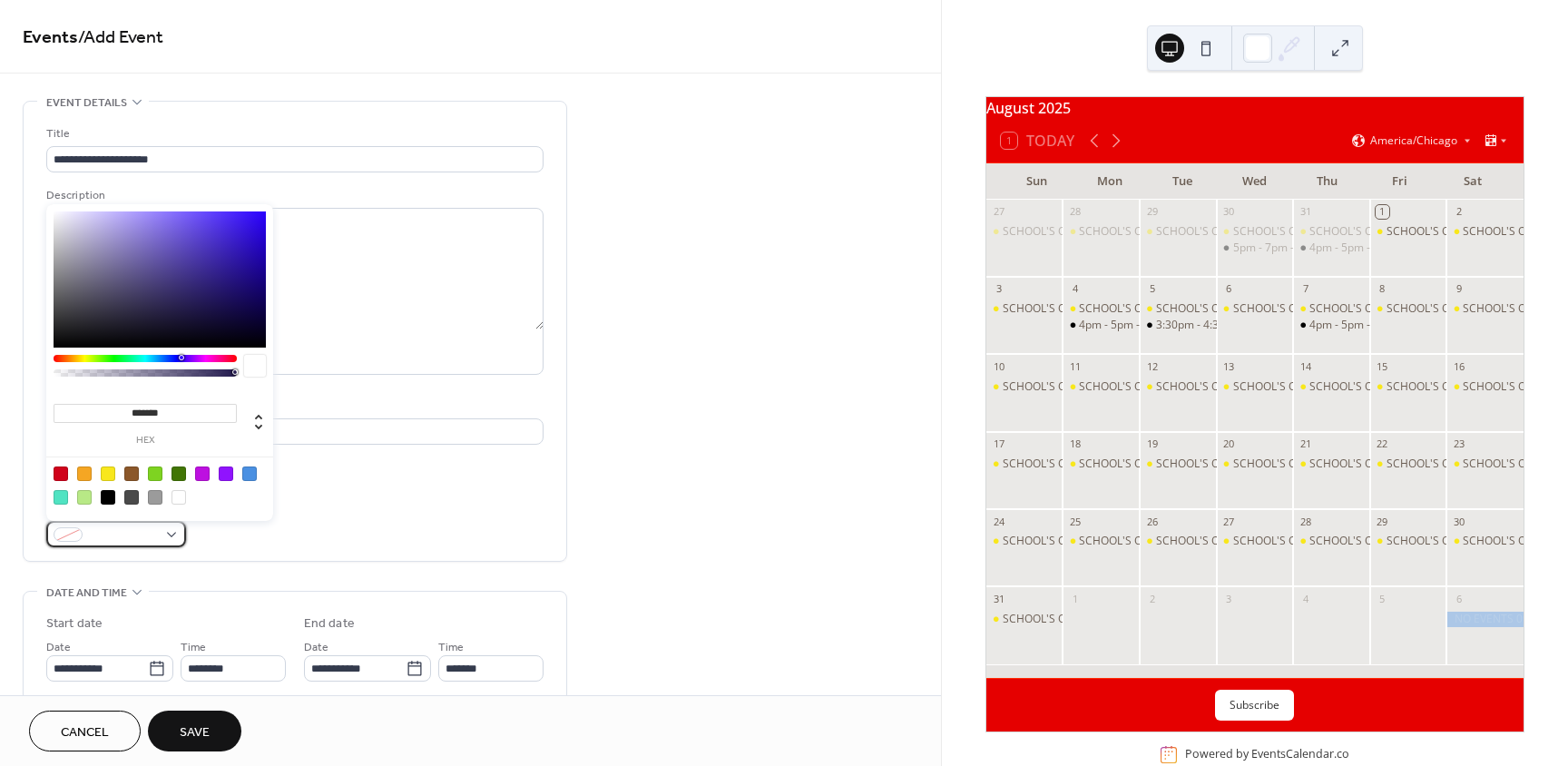 click at bounding box center (123, 535) 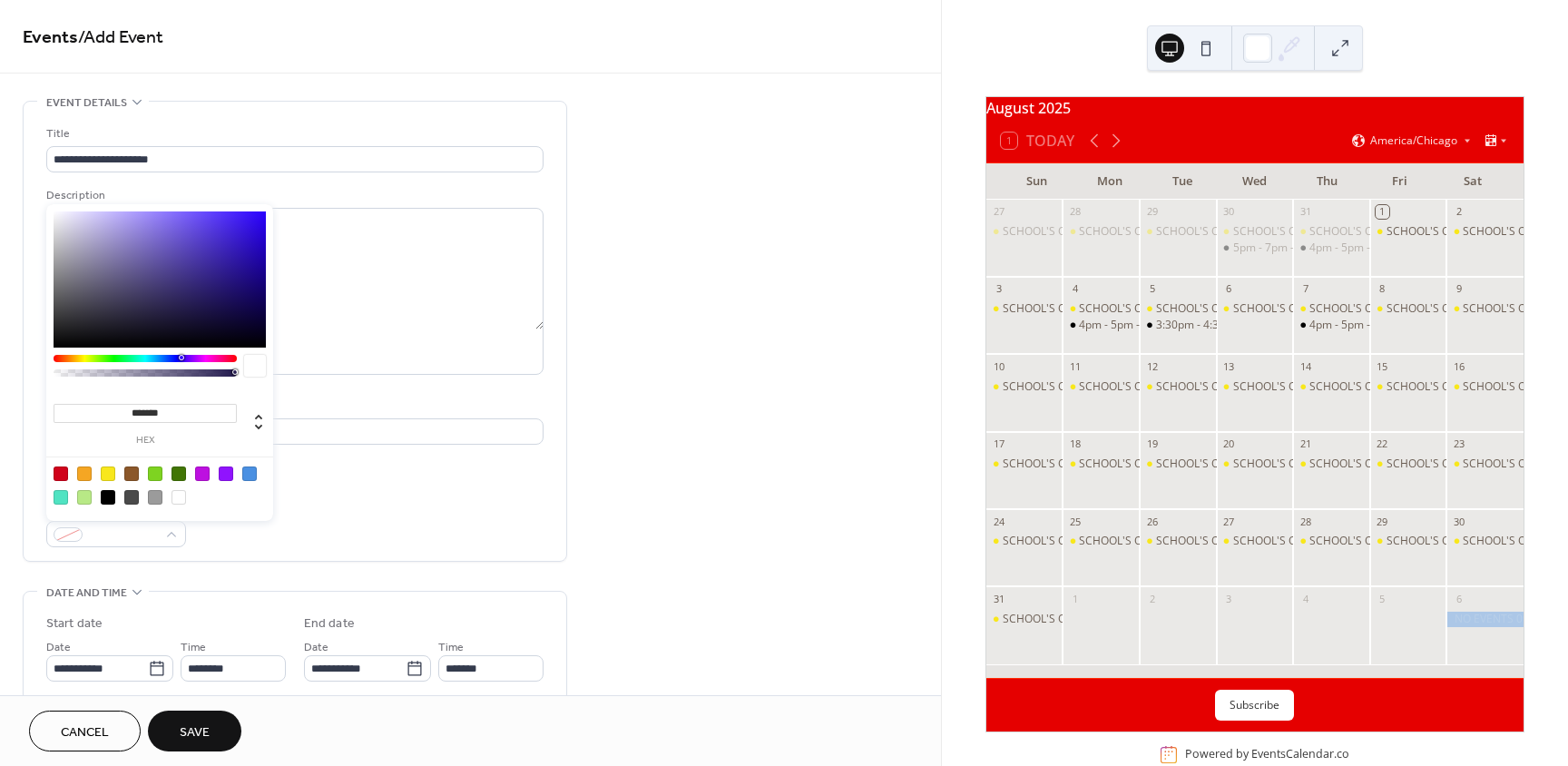 click at bounding box center (108, 497) 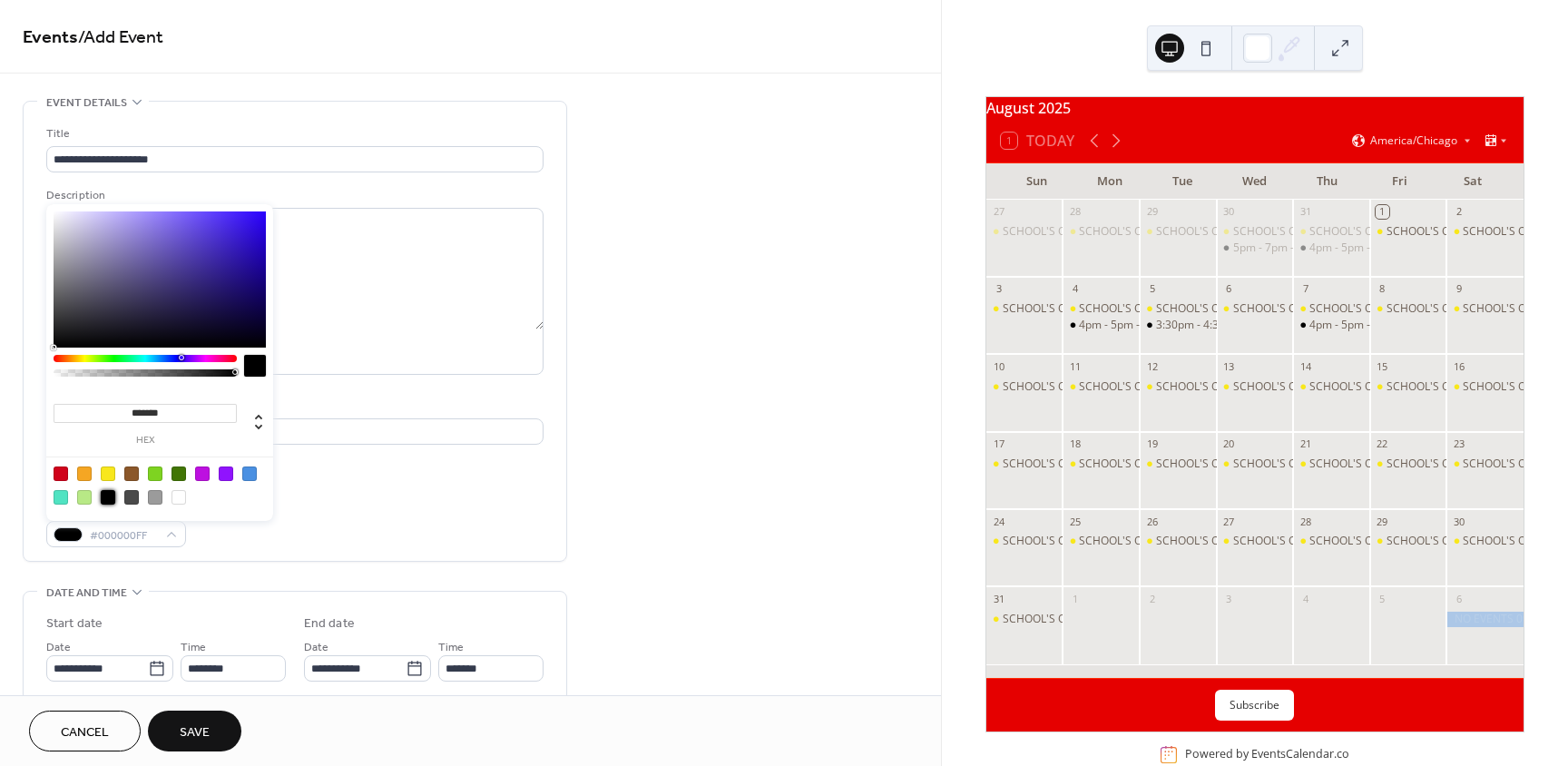 click on "**********" at bounding box center [295, 644] 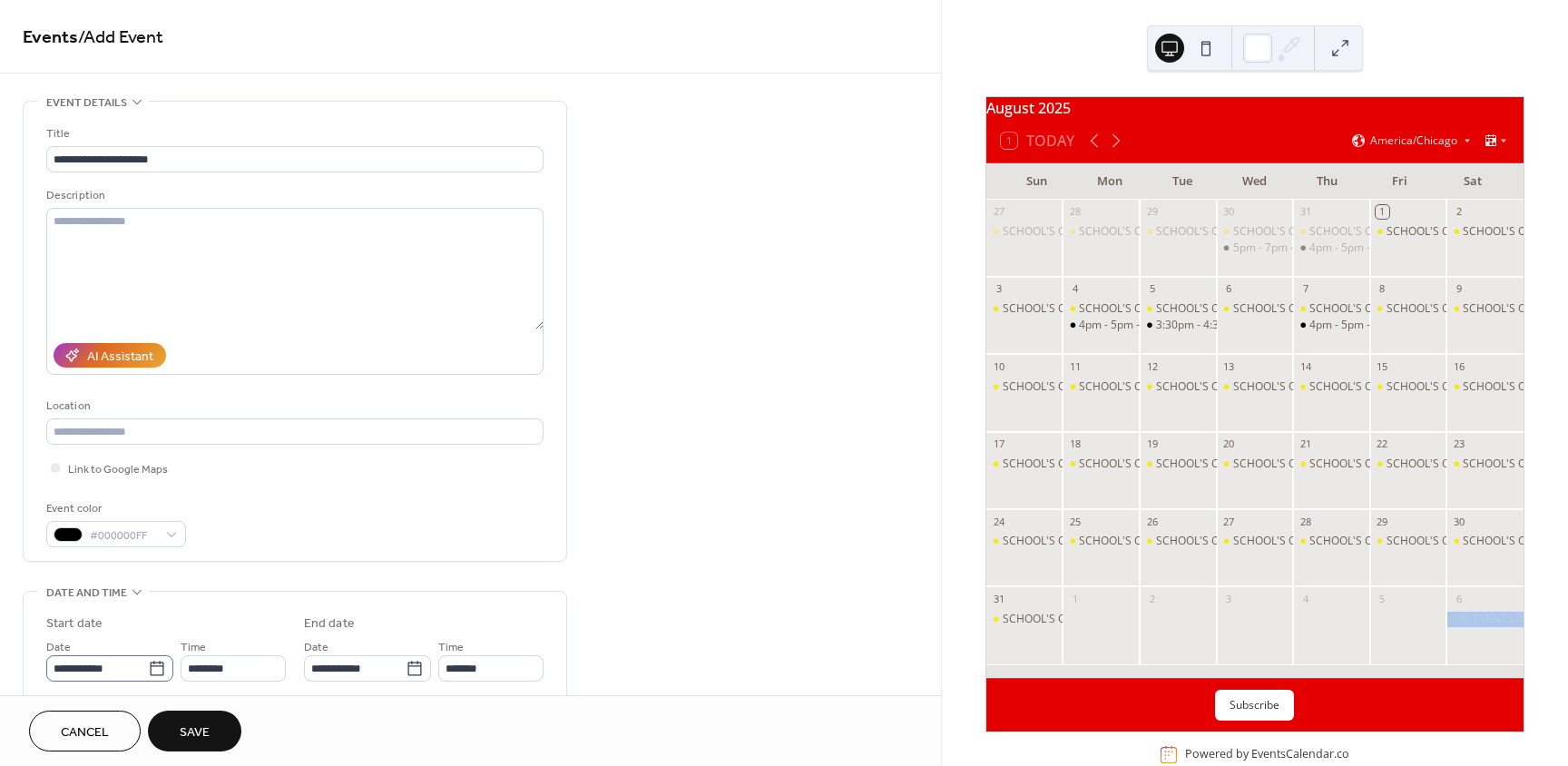 click 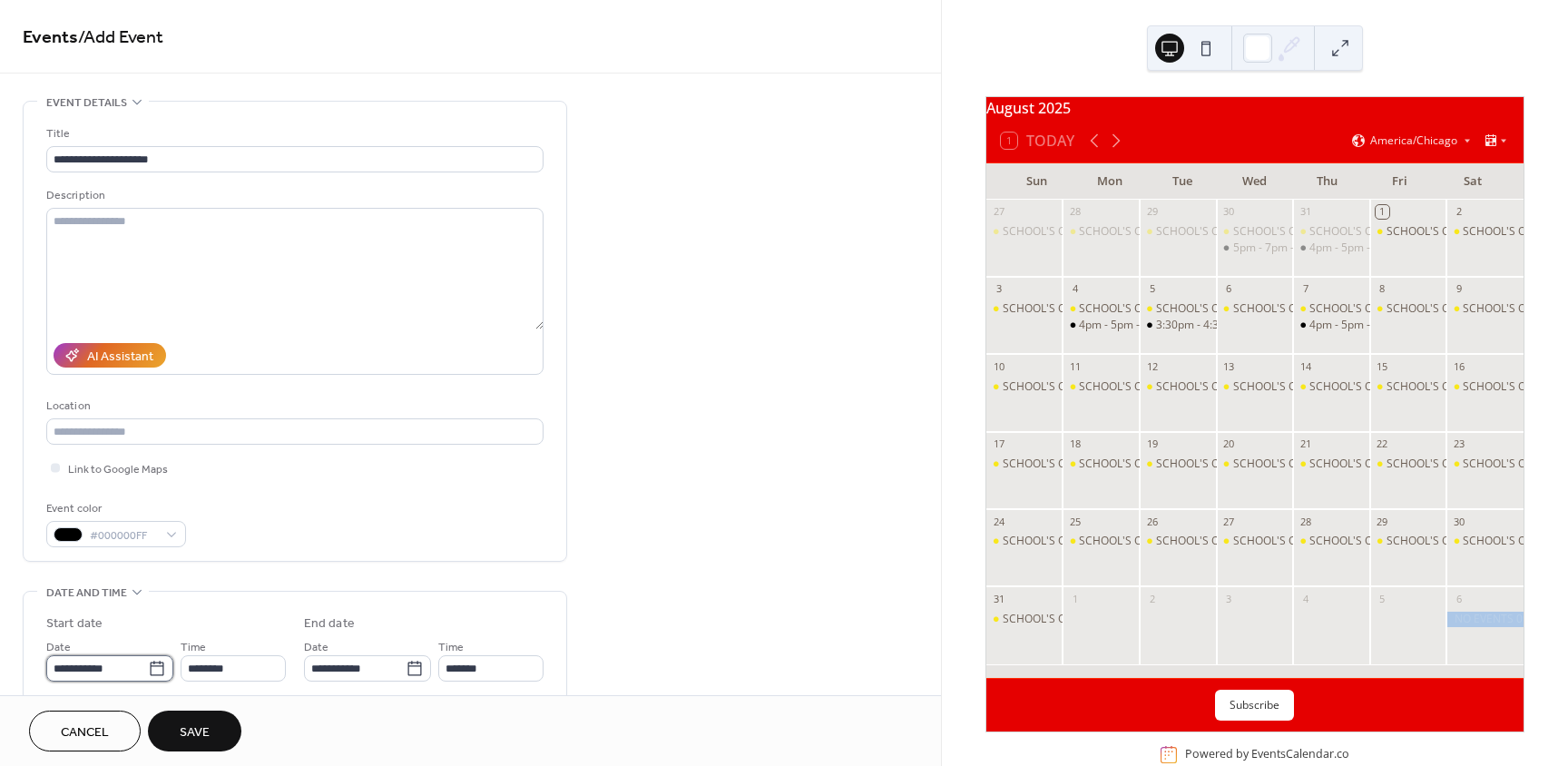 click on "**********" at bounding box center [97, 668] 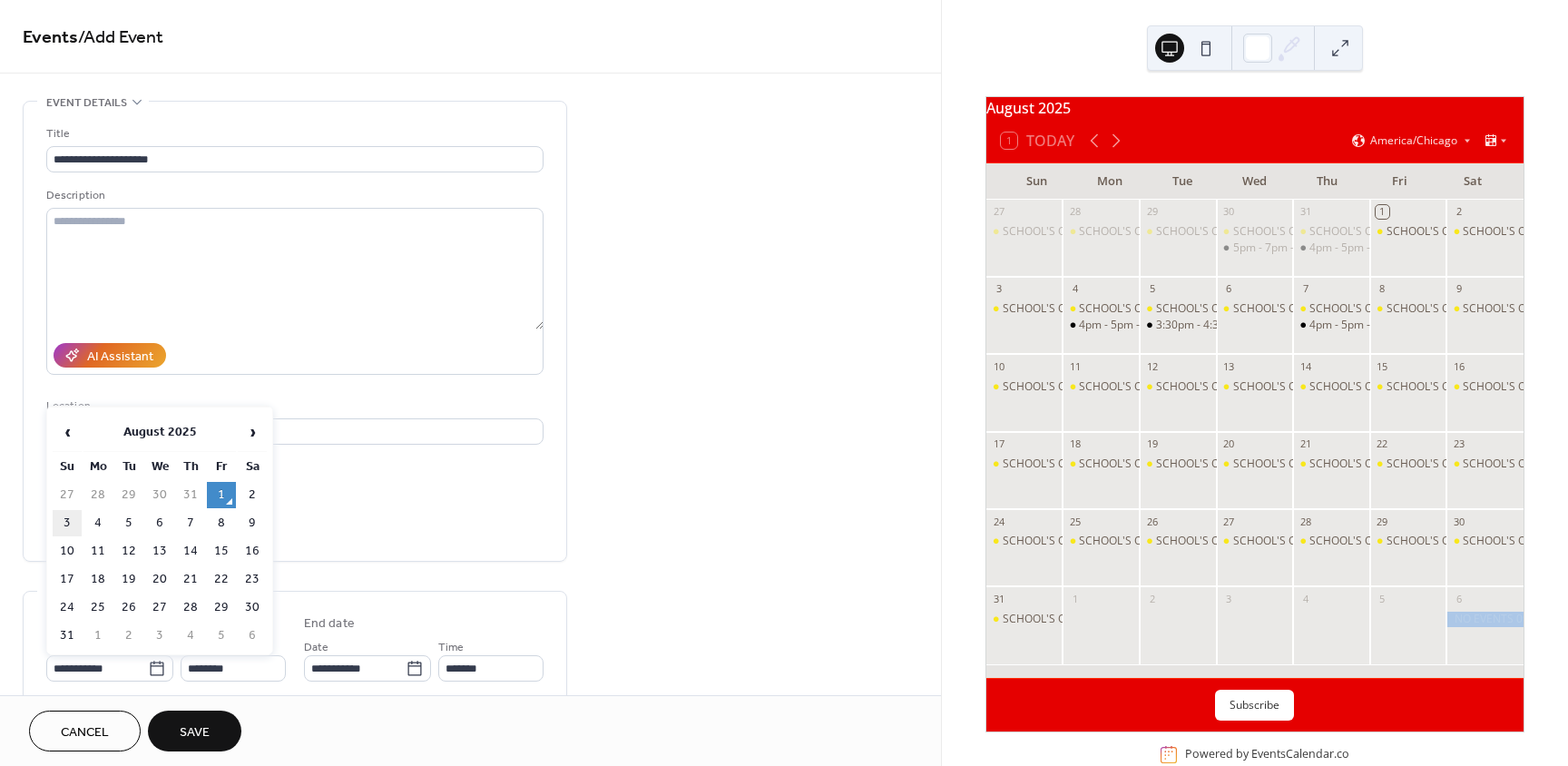 click on "3" at bounding box center [67, 523] 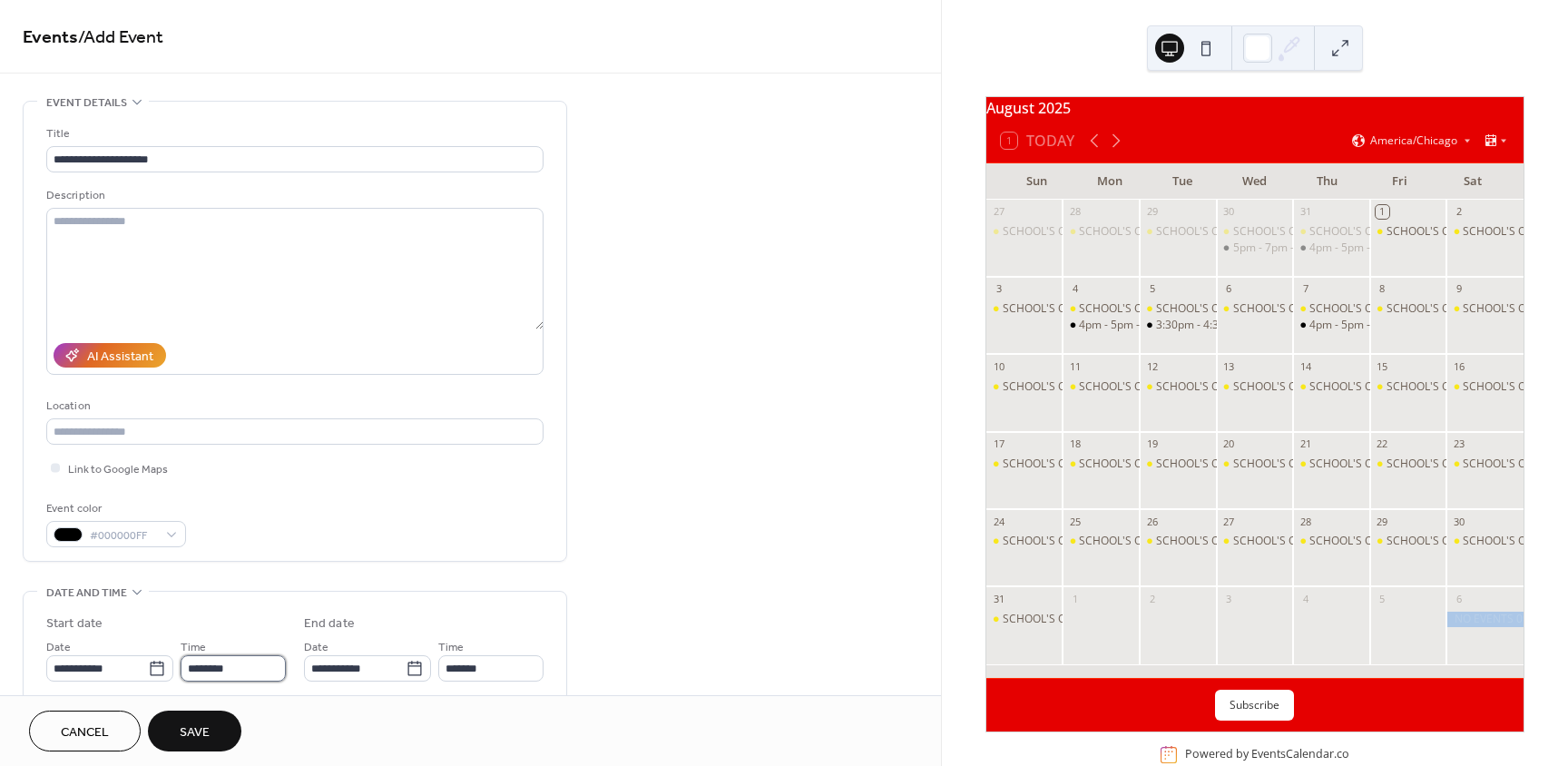 click on "********" at bounding box center (233, 668) 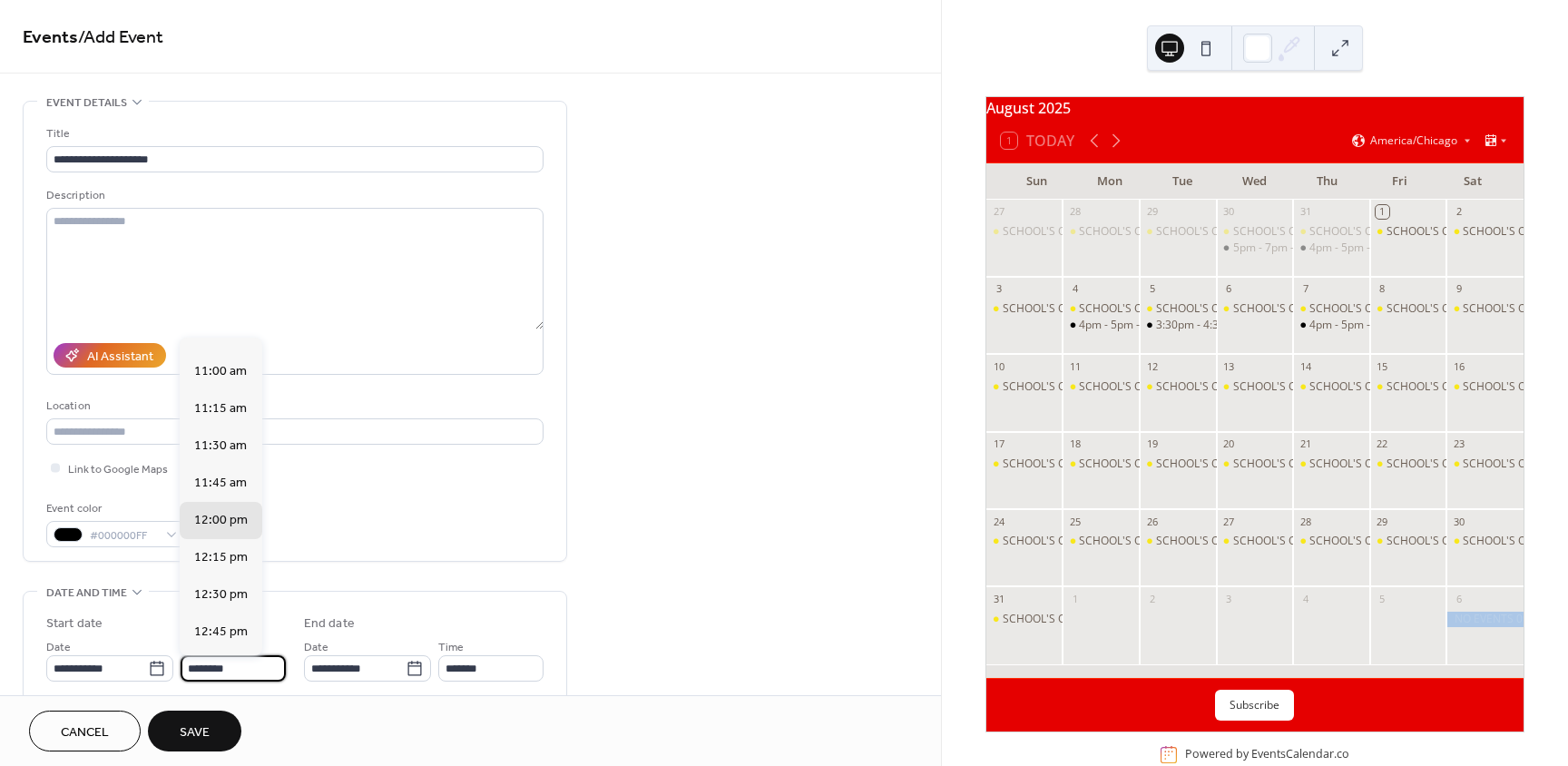 scroll, scrollTop: 1605, scrollLeft: 0, axis: vertical 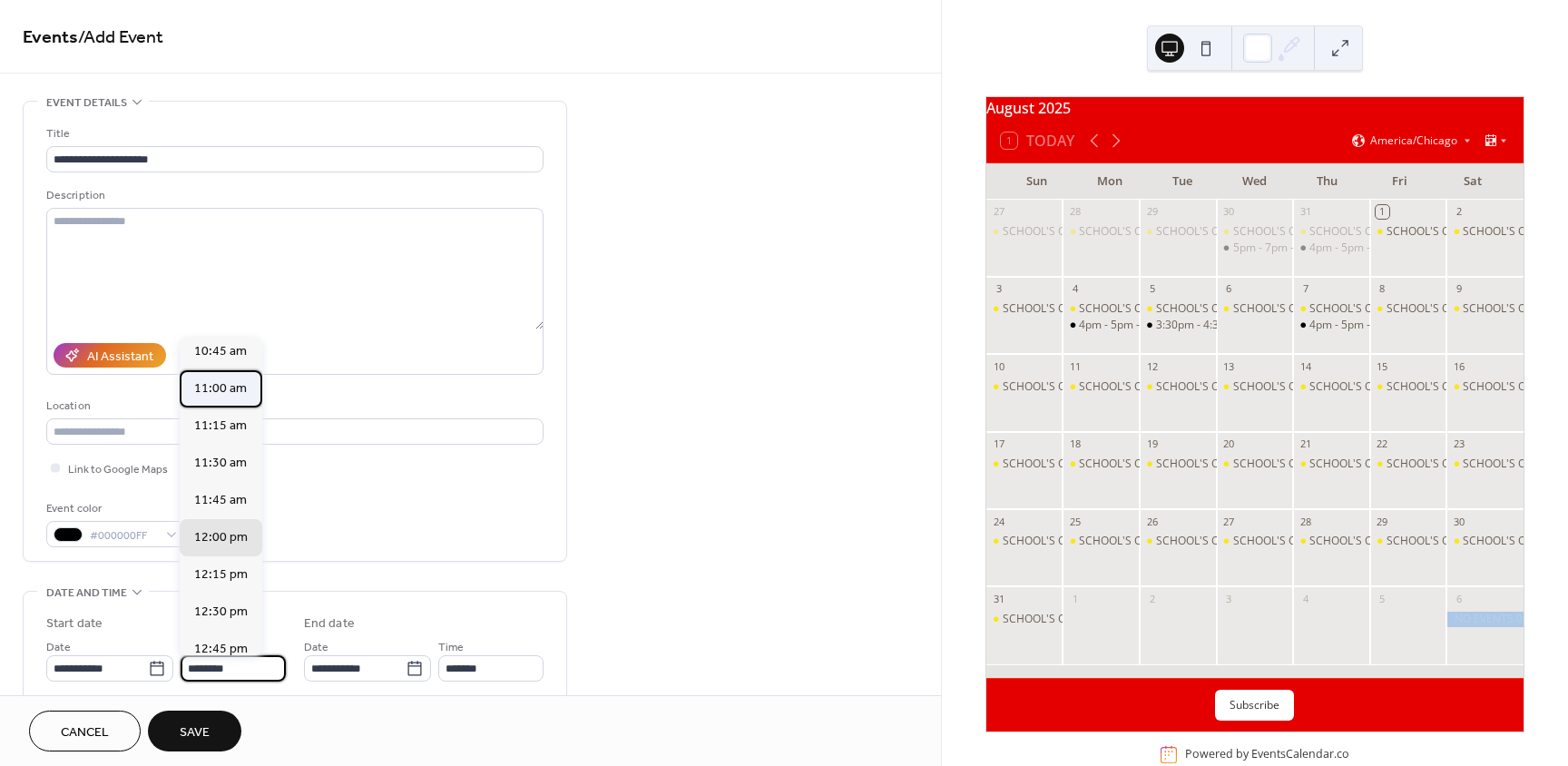 click on "11:00 am" at bounding box center (220, 388) 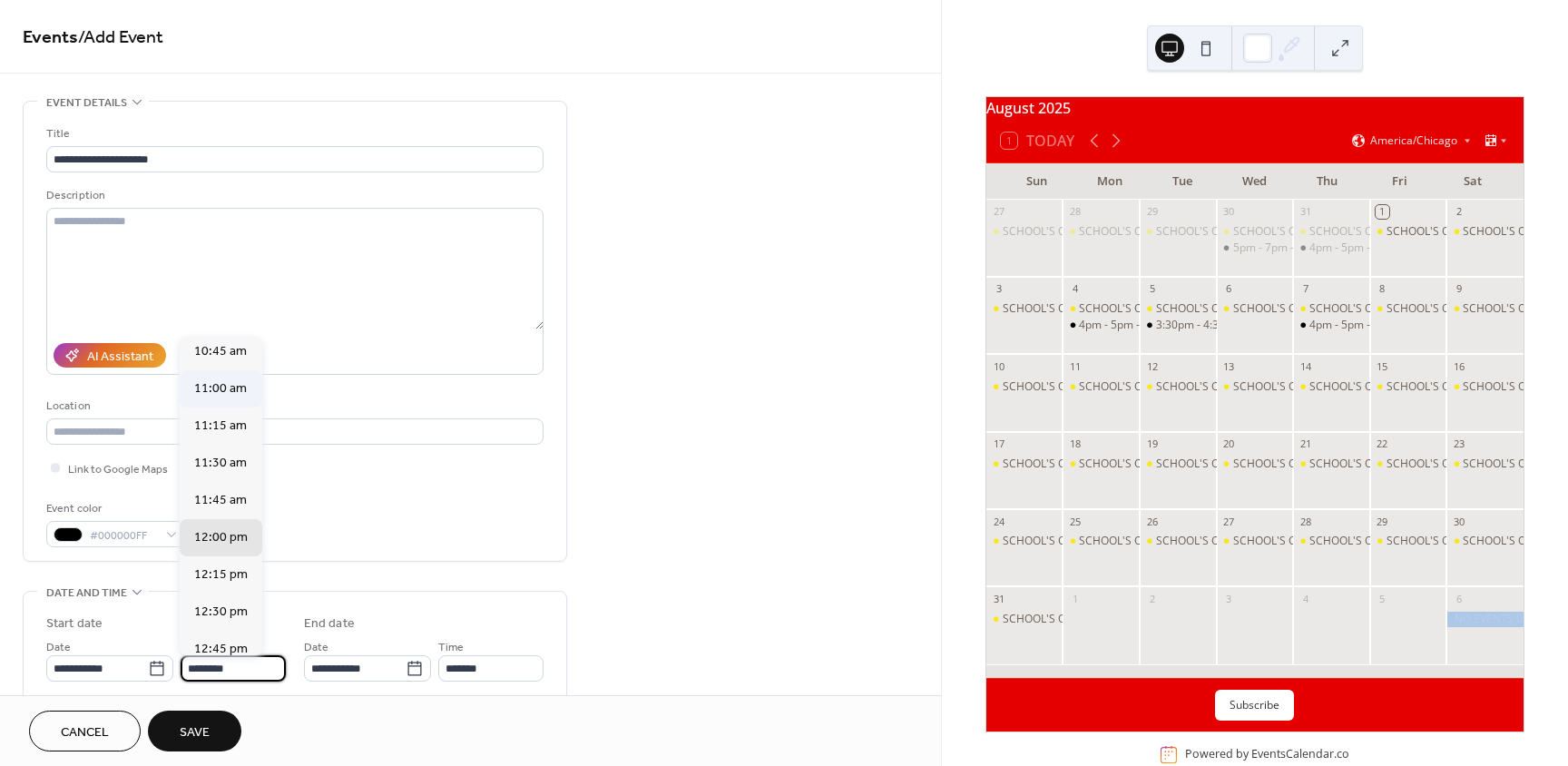 type on "********" 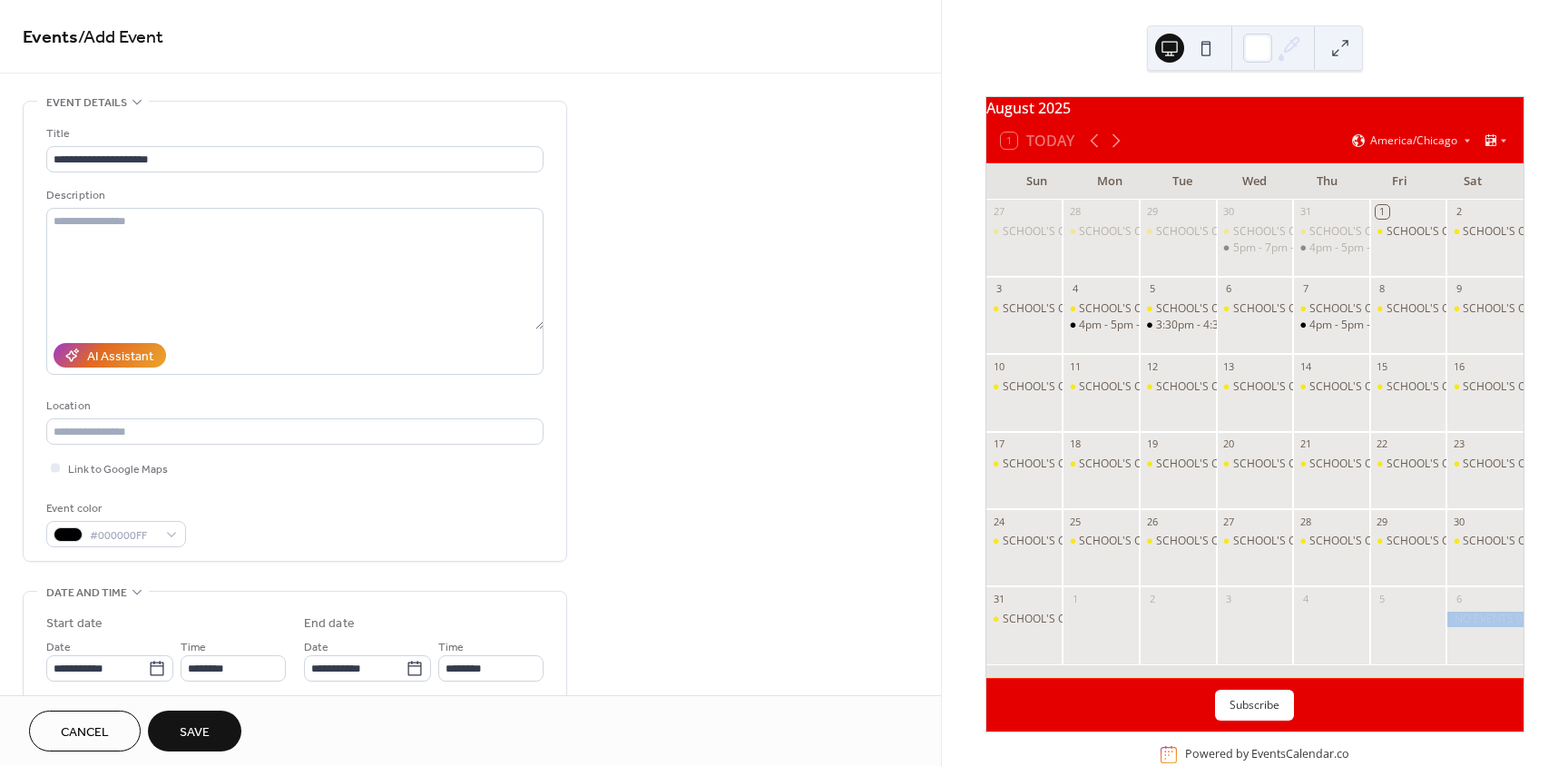 click on "Save" at bounding box center [194, 731] 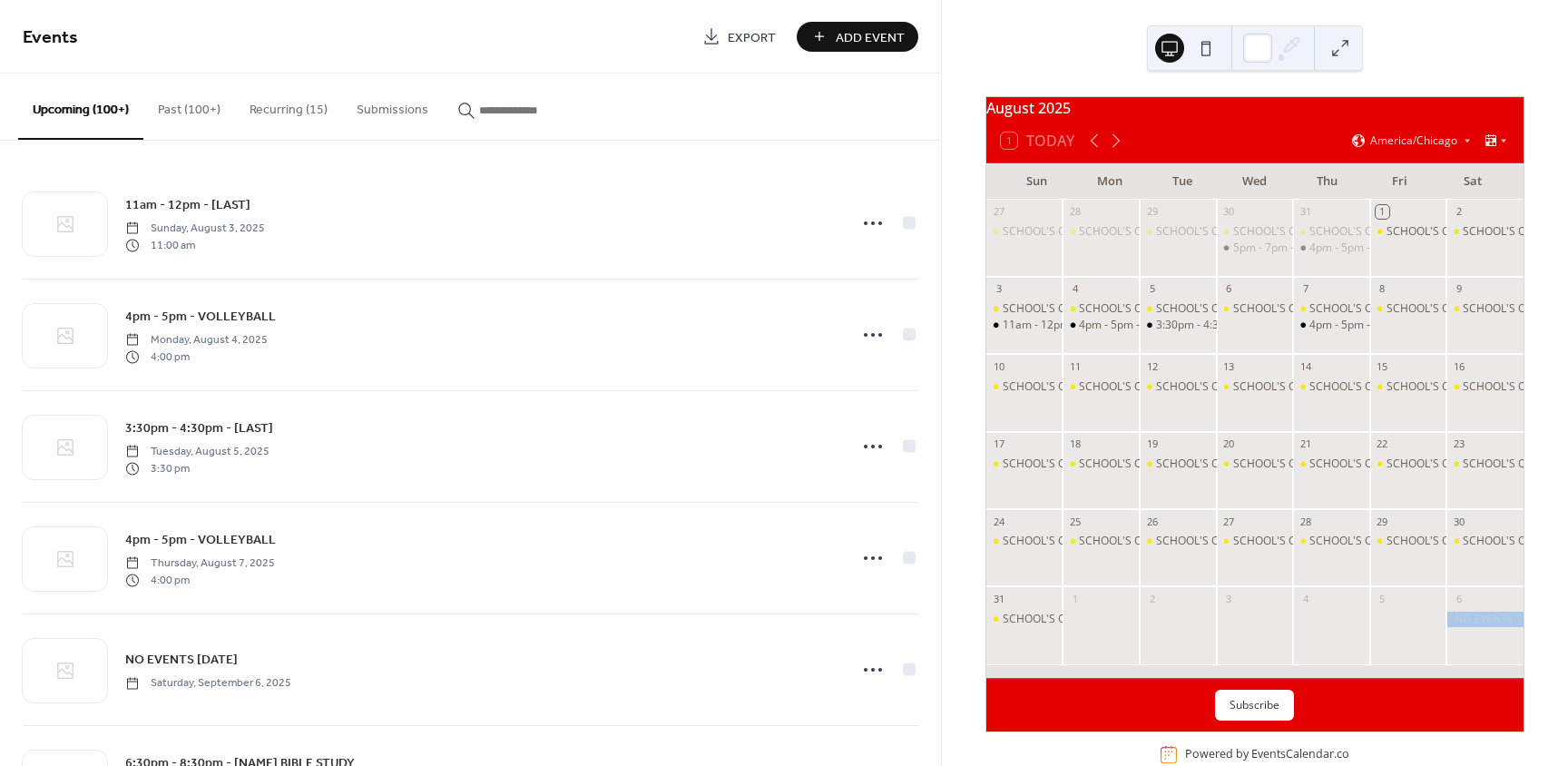 click on "Add Event" at bounding box center (870, 37) 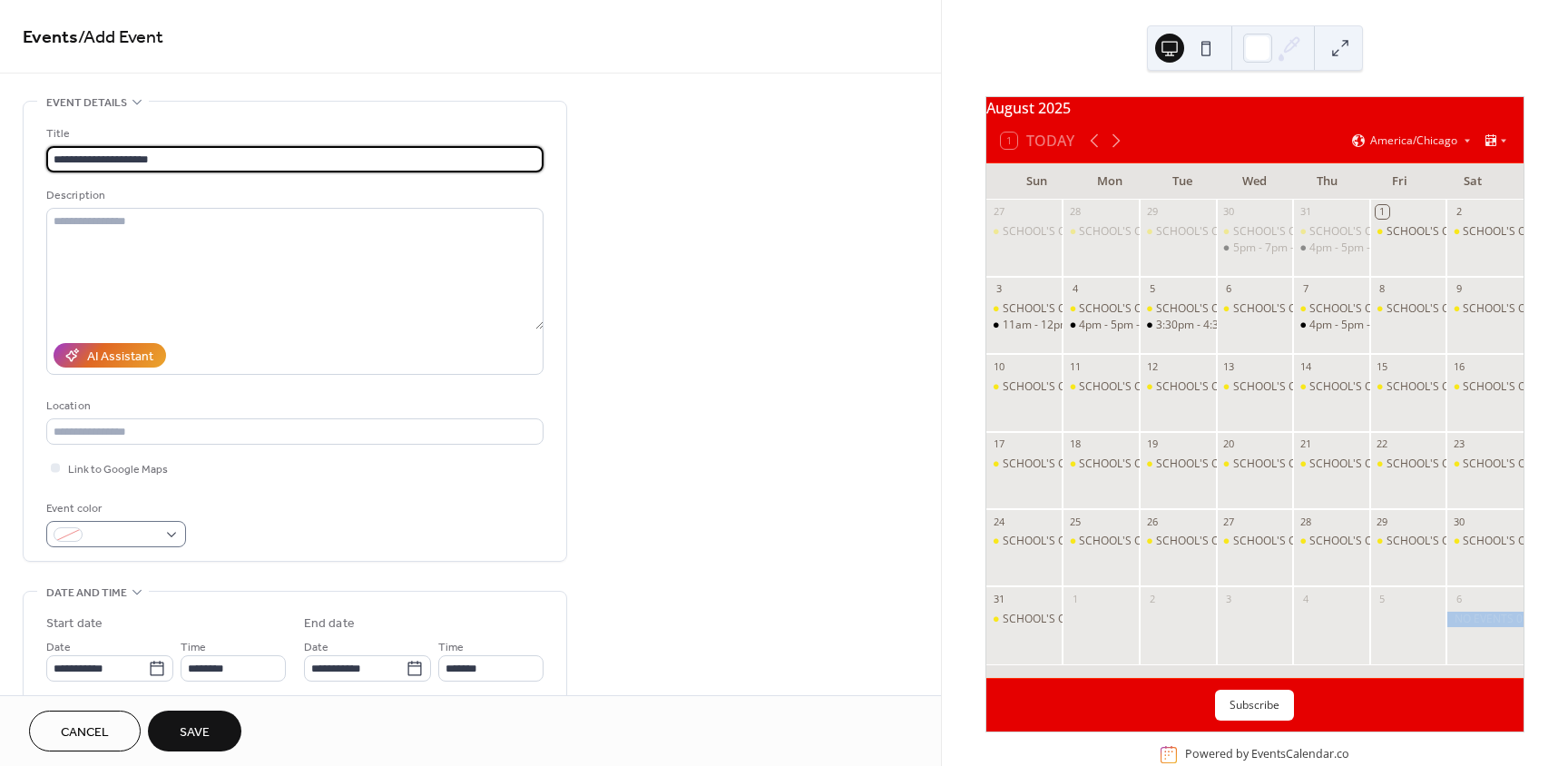 type on "**********" 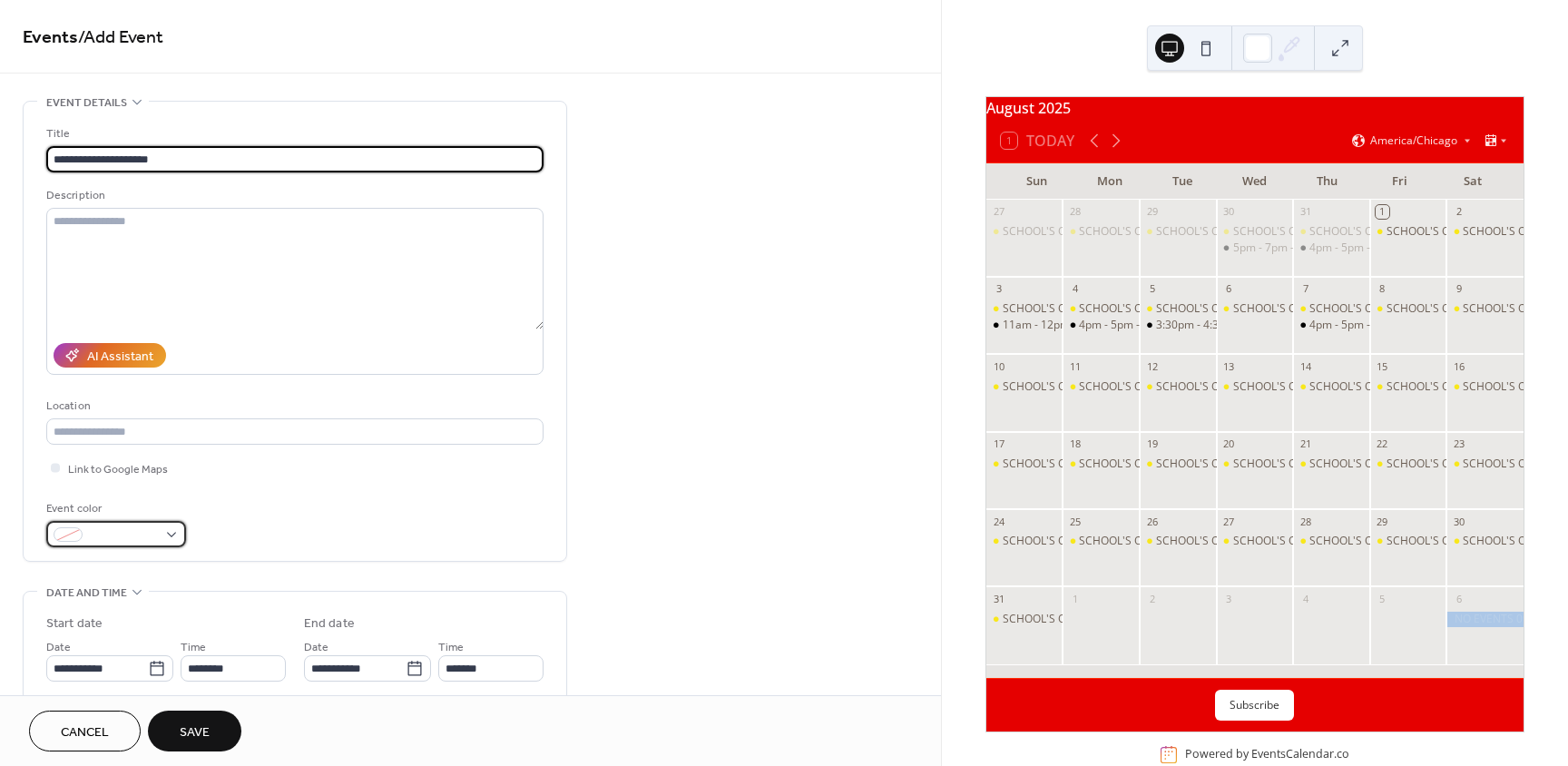 click at bounding box center [123, 535] 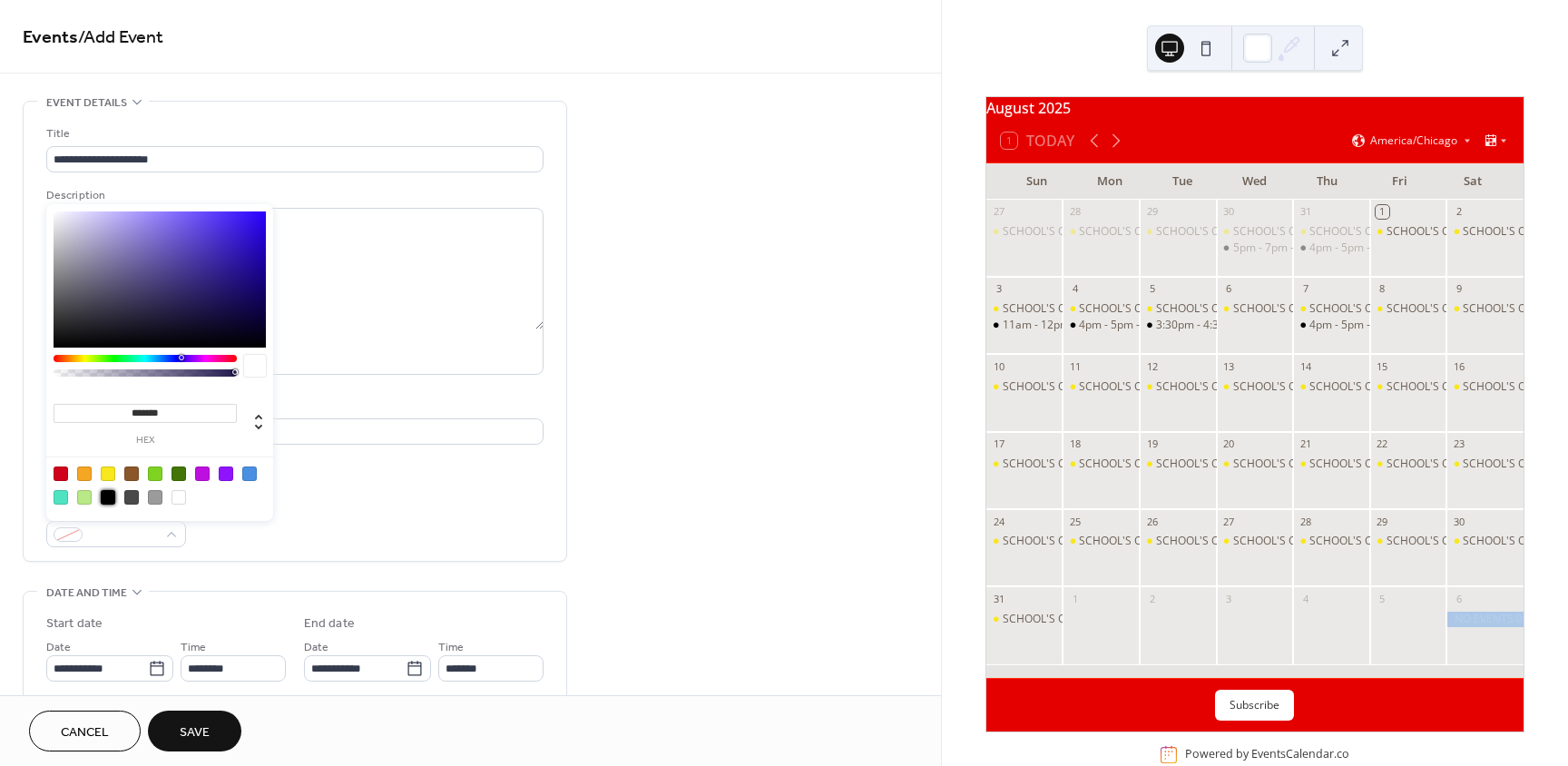 click at bounding box center (108, 497) 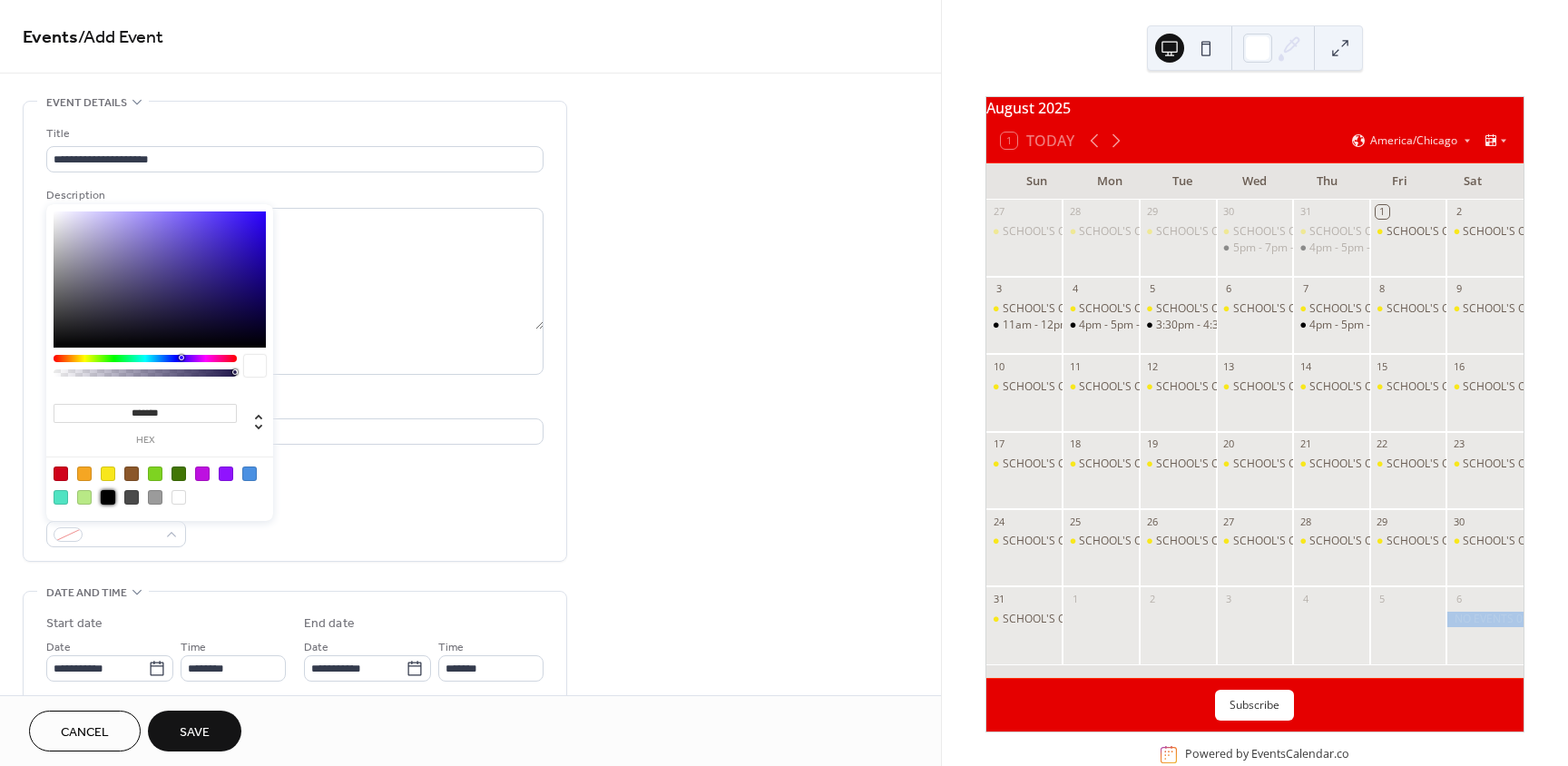 type on "*******" 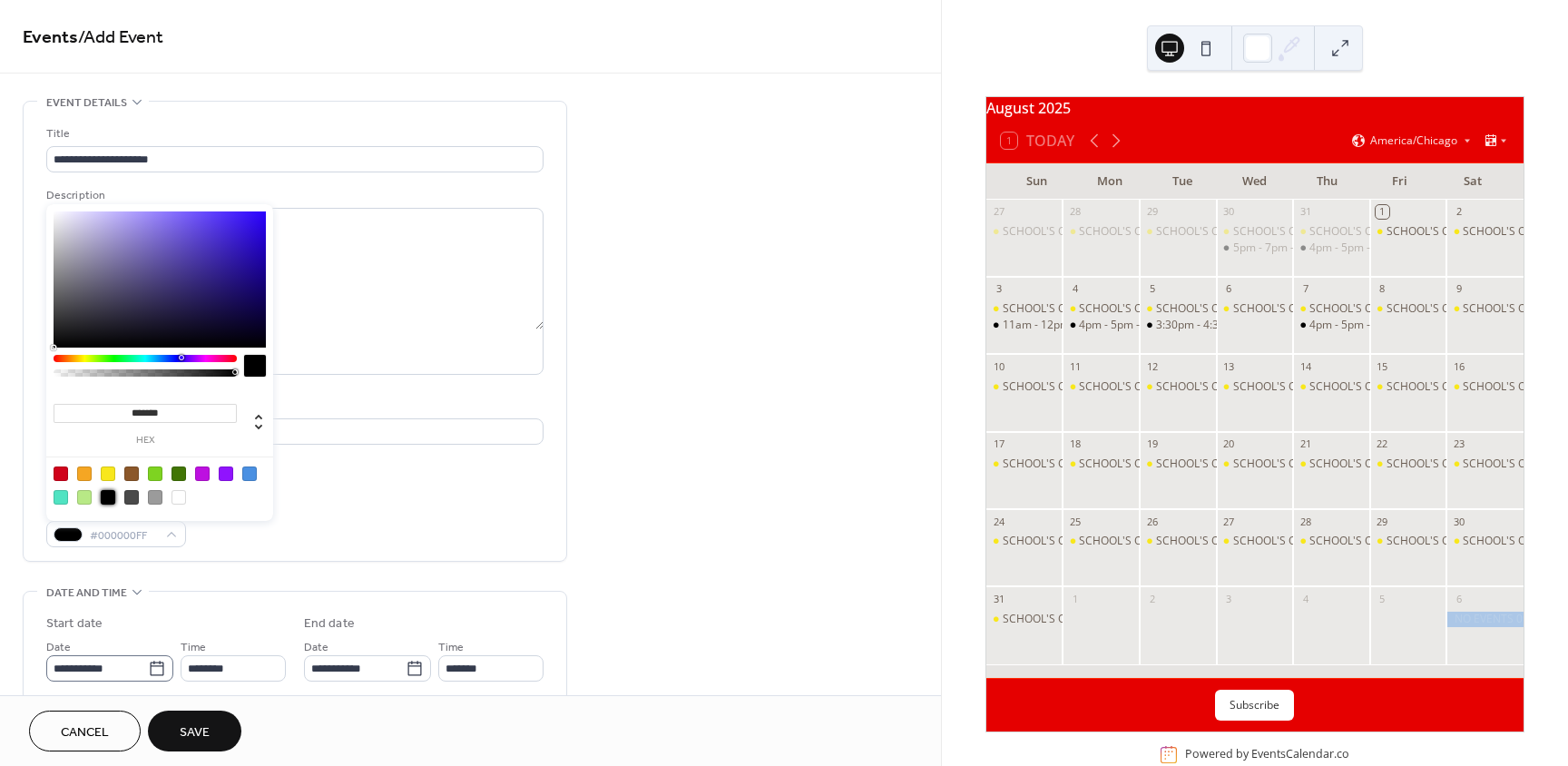 click 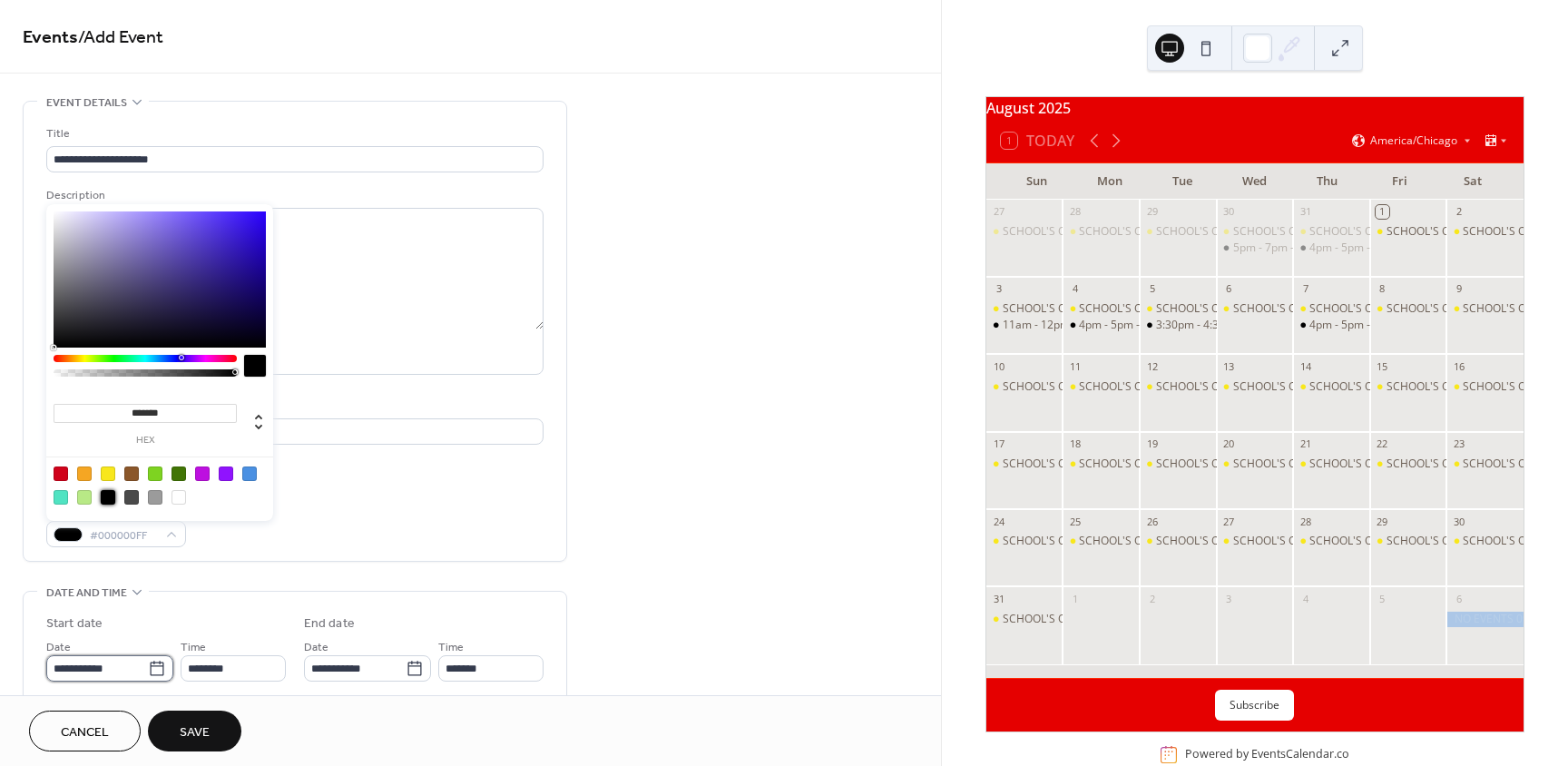 click on "**********" at bounding box center [97, 668] 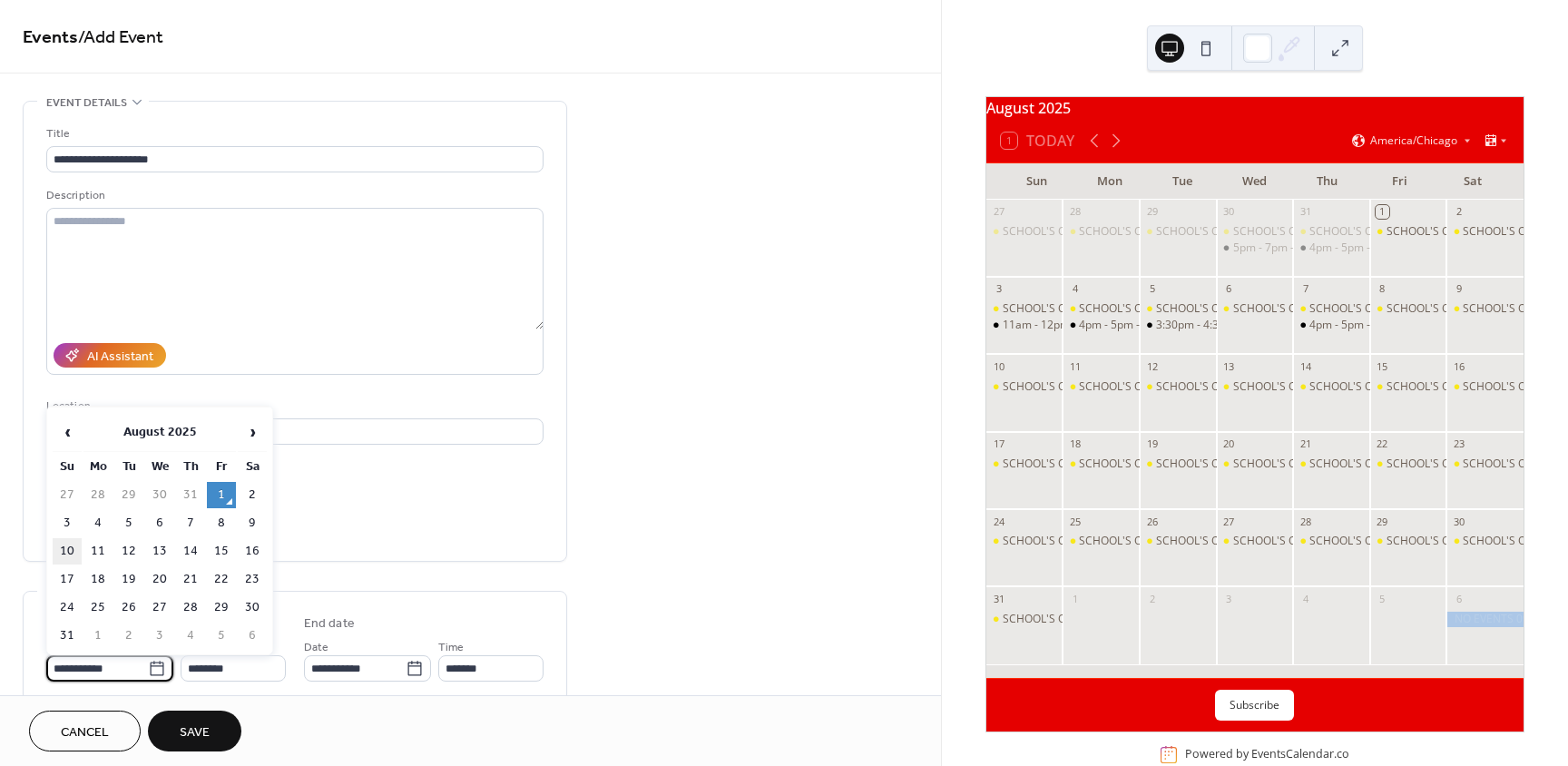 click on "10" at bounding box center [67, 551] 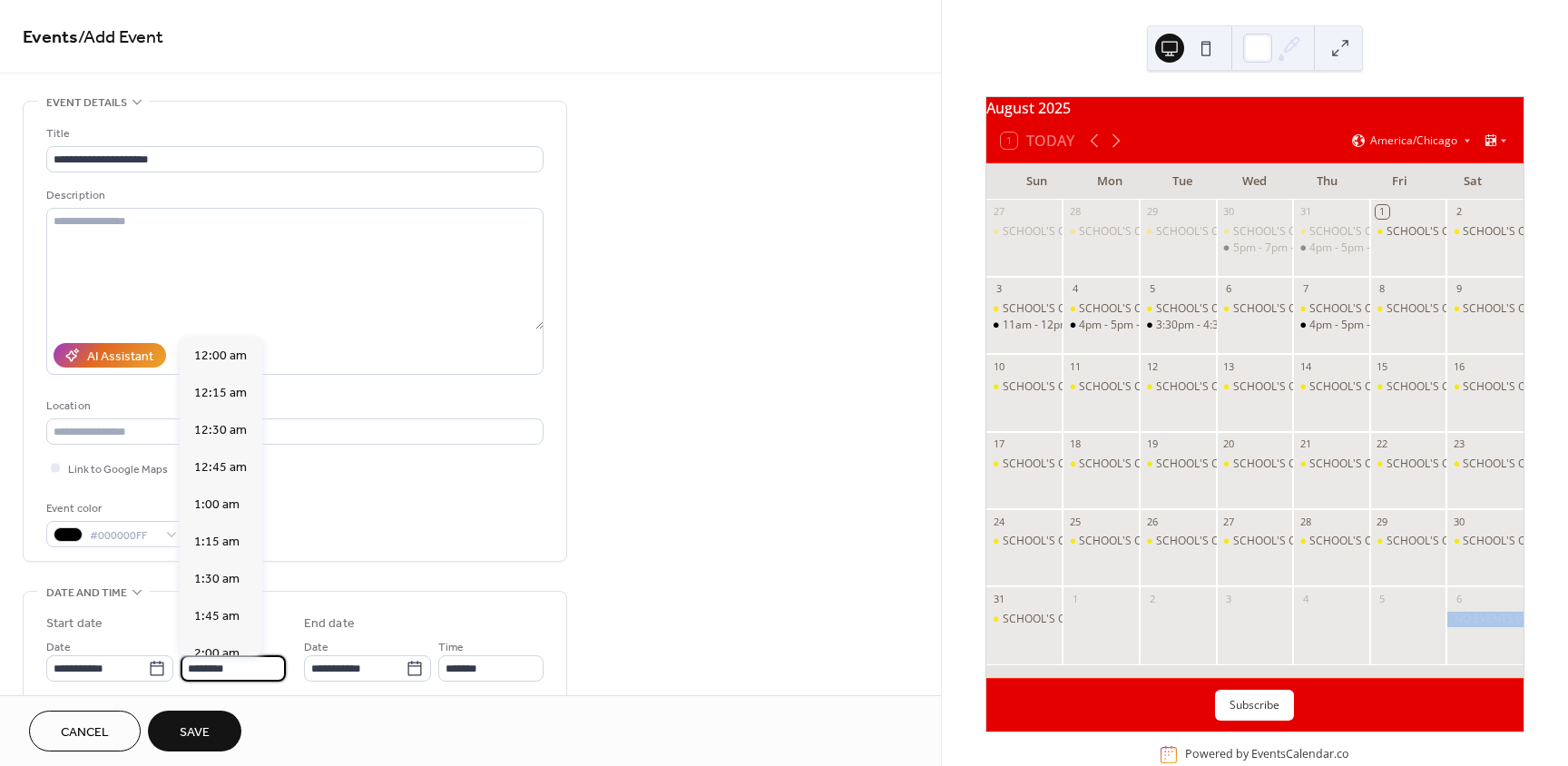 click on "********" at bounding box center (233, 668) 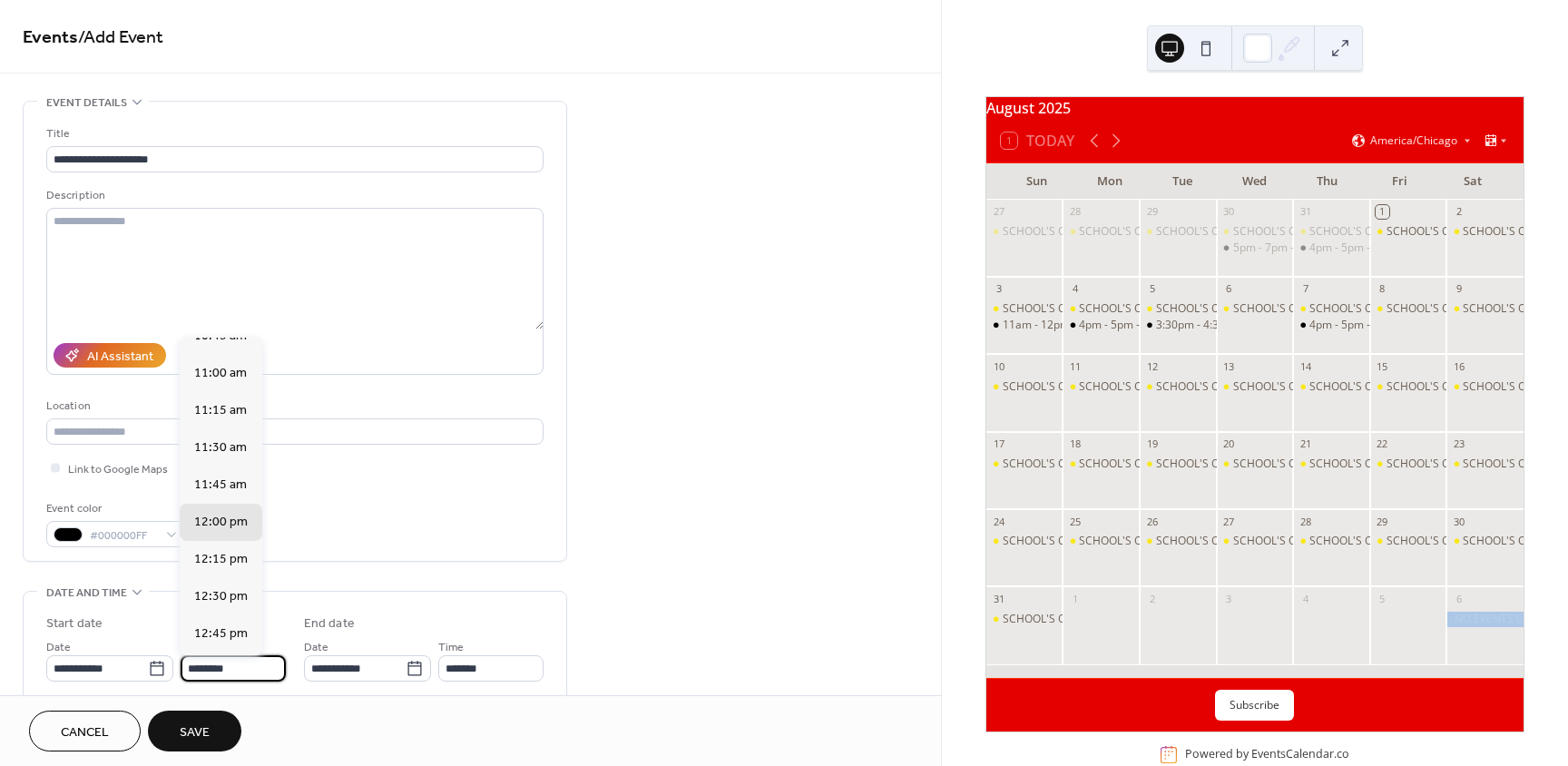 scroll, scrollTop: 1605, scrollLeft: 0, axis: vertical 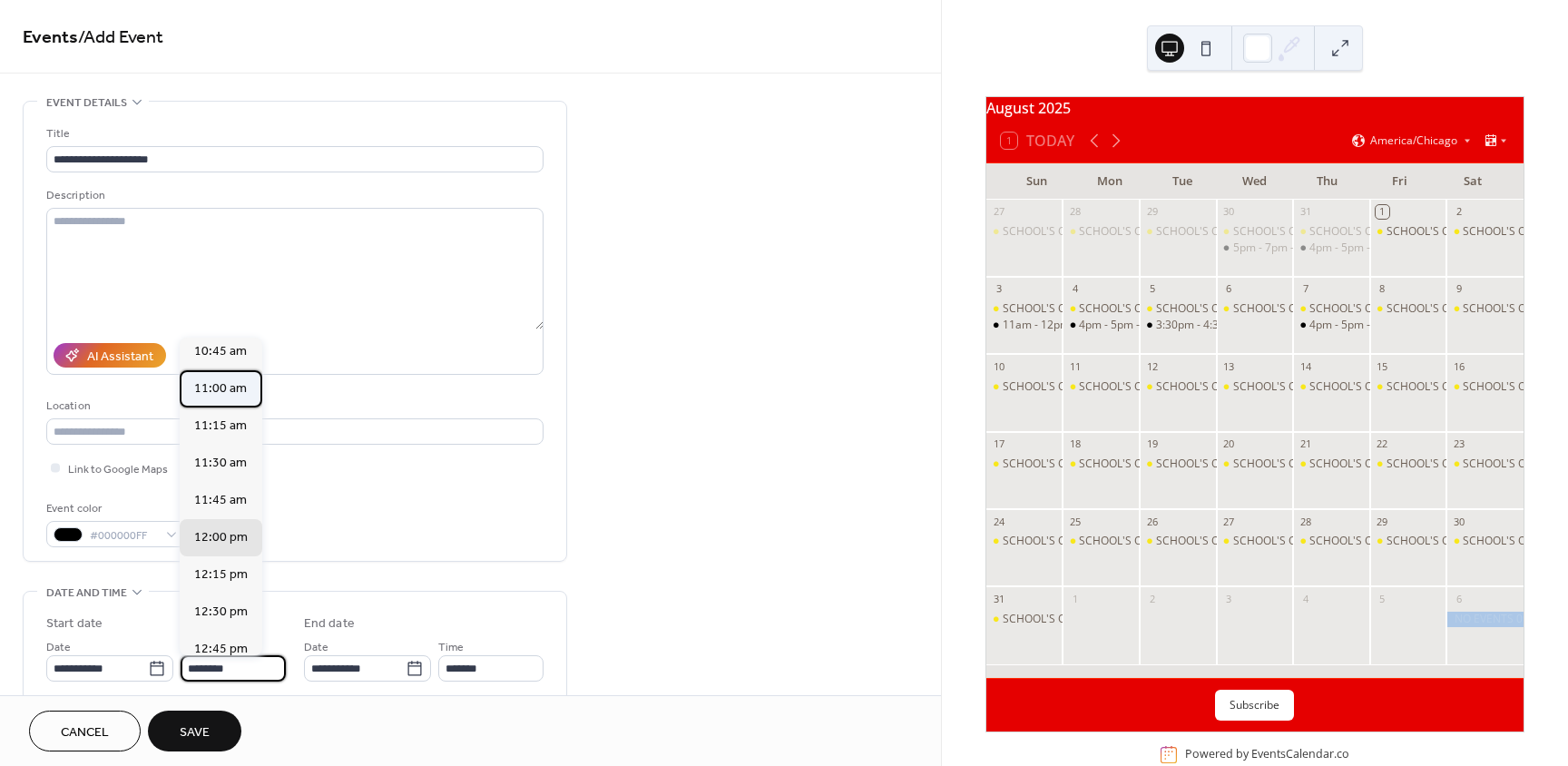 click on "11:00 am" at bounding box center (220, 388) 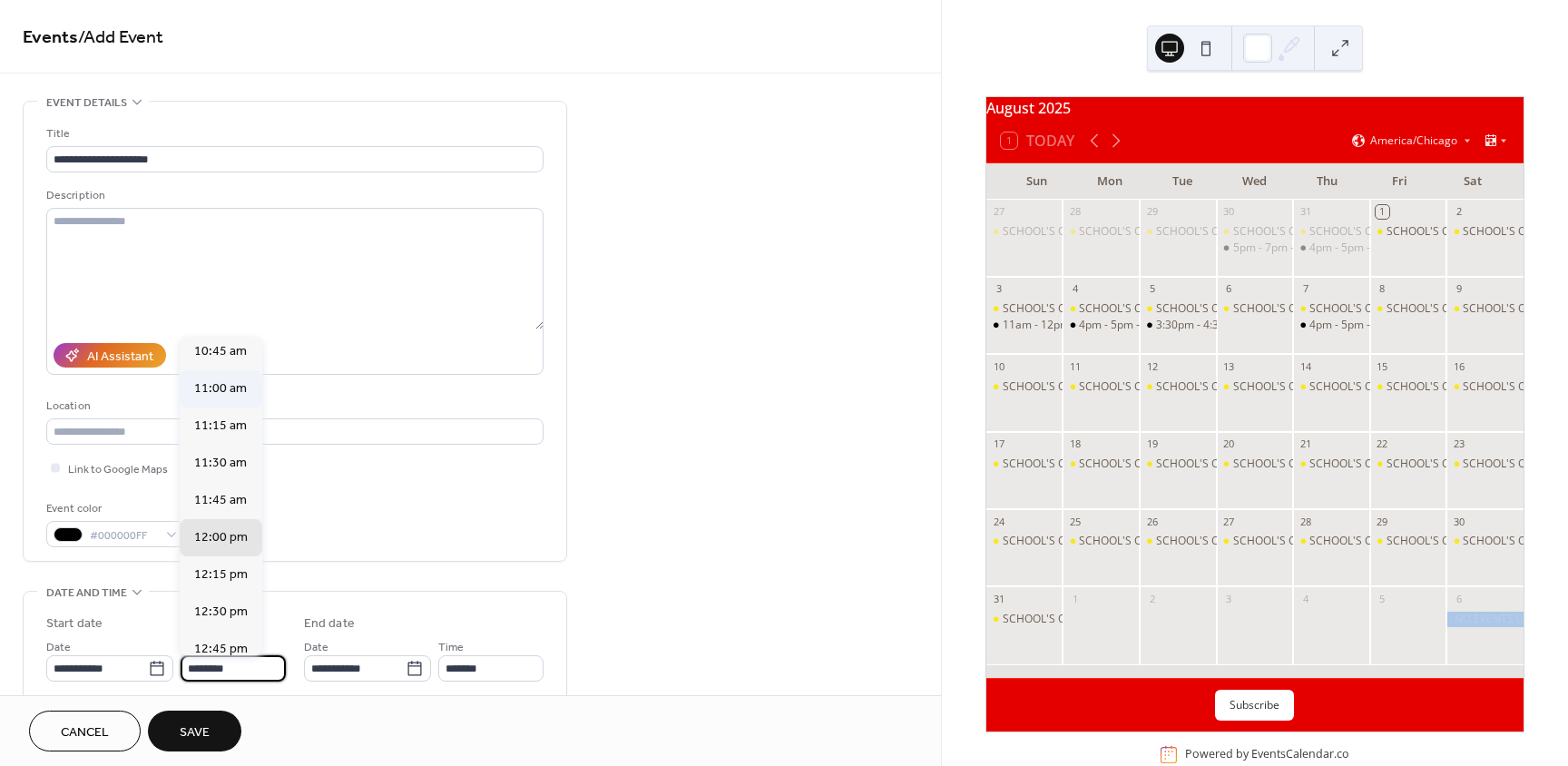 type on "********" 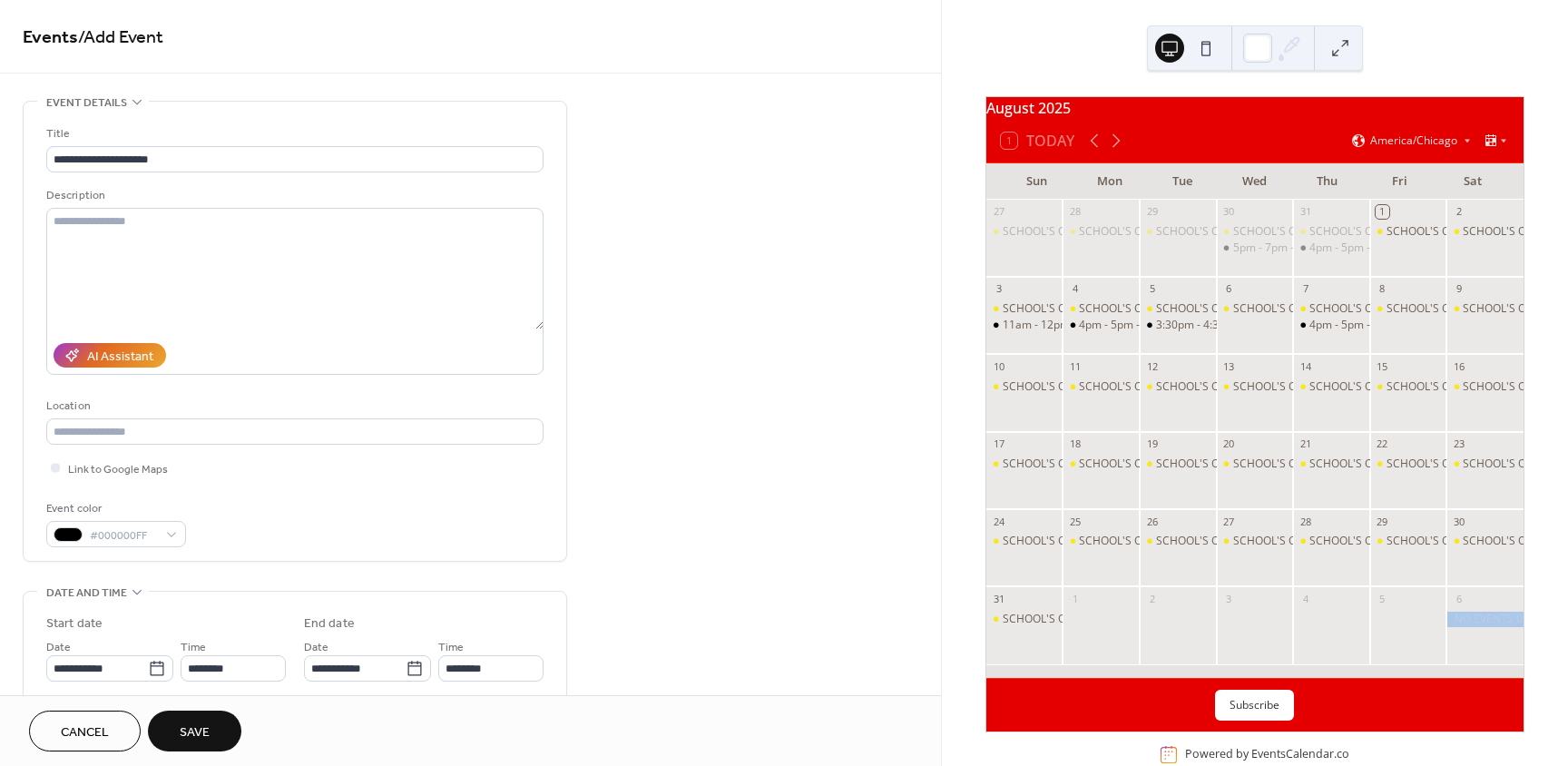 click on "Save" at bounding box center [194, 732] 